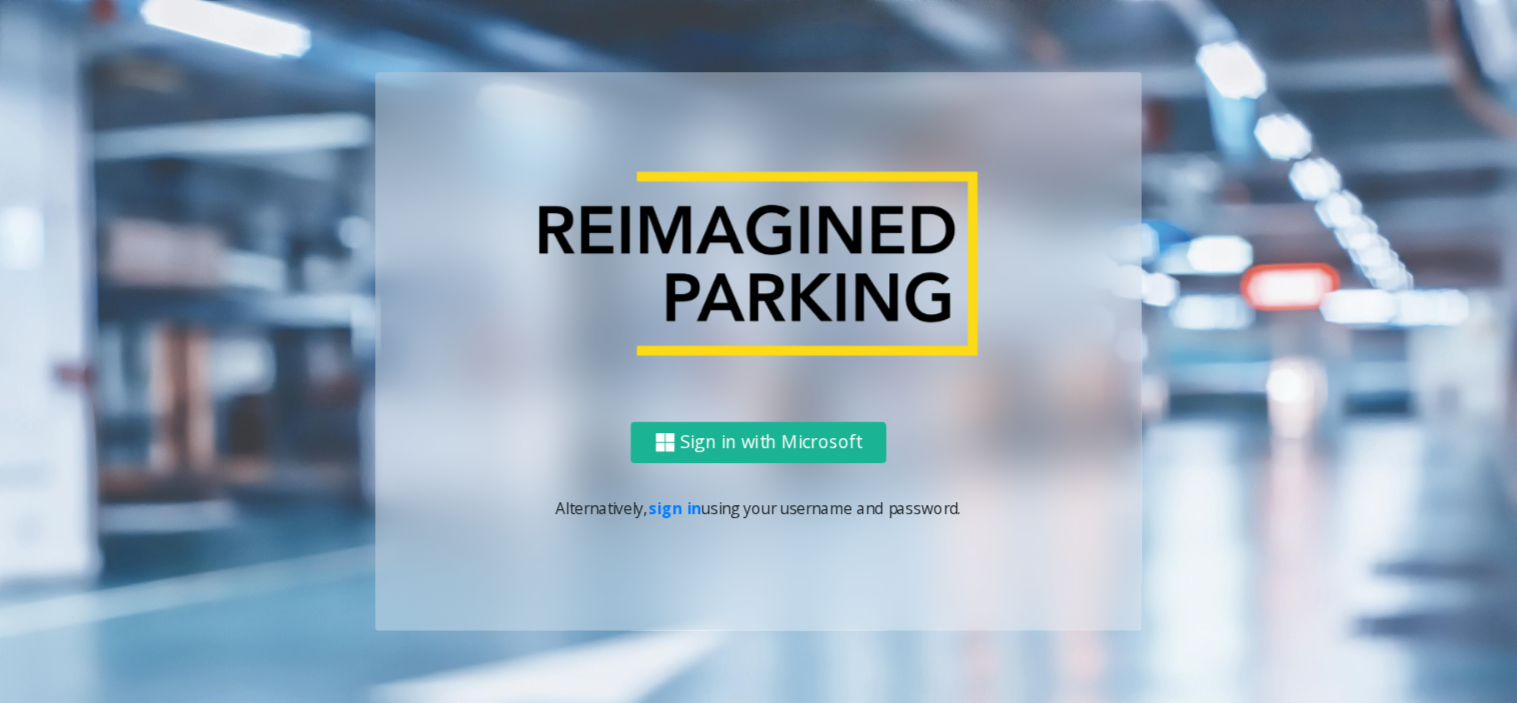 scroll, scrollTop: 0, scrollLeft: 0, axis: both 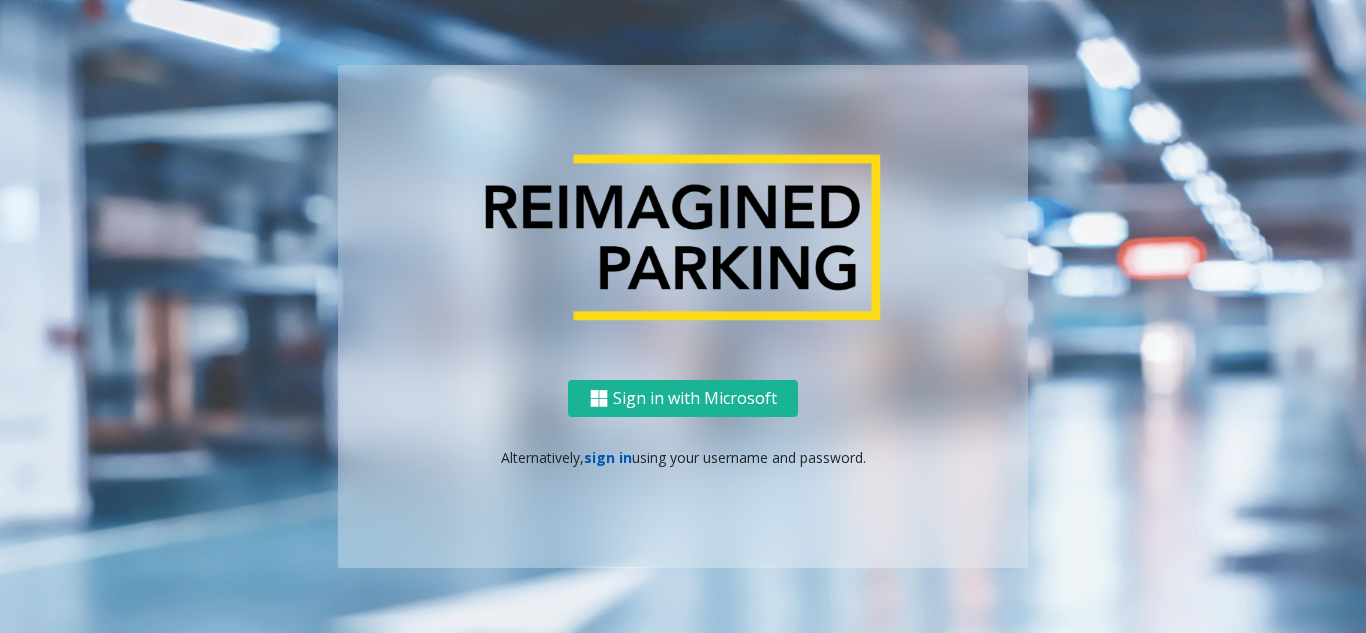 click on "sign in" 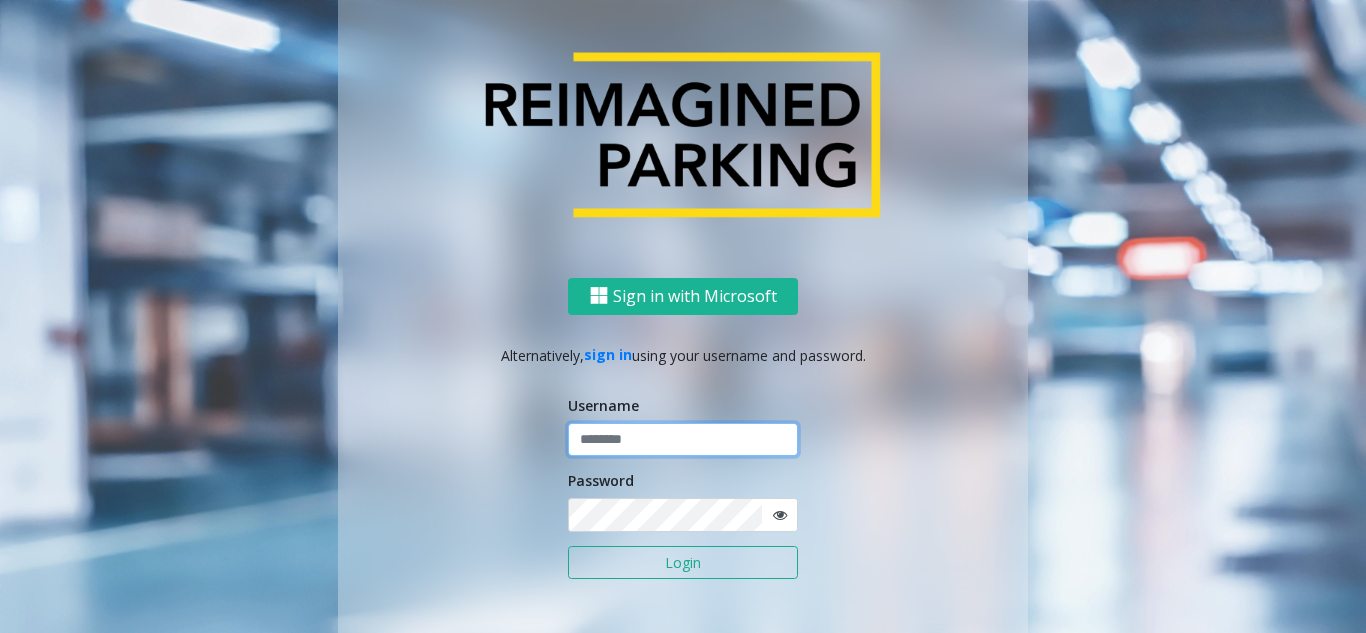 click 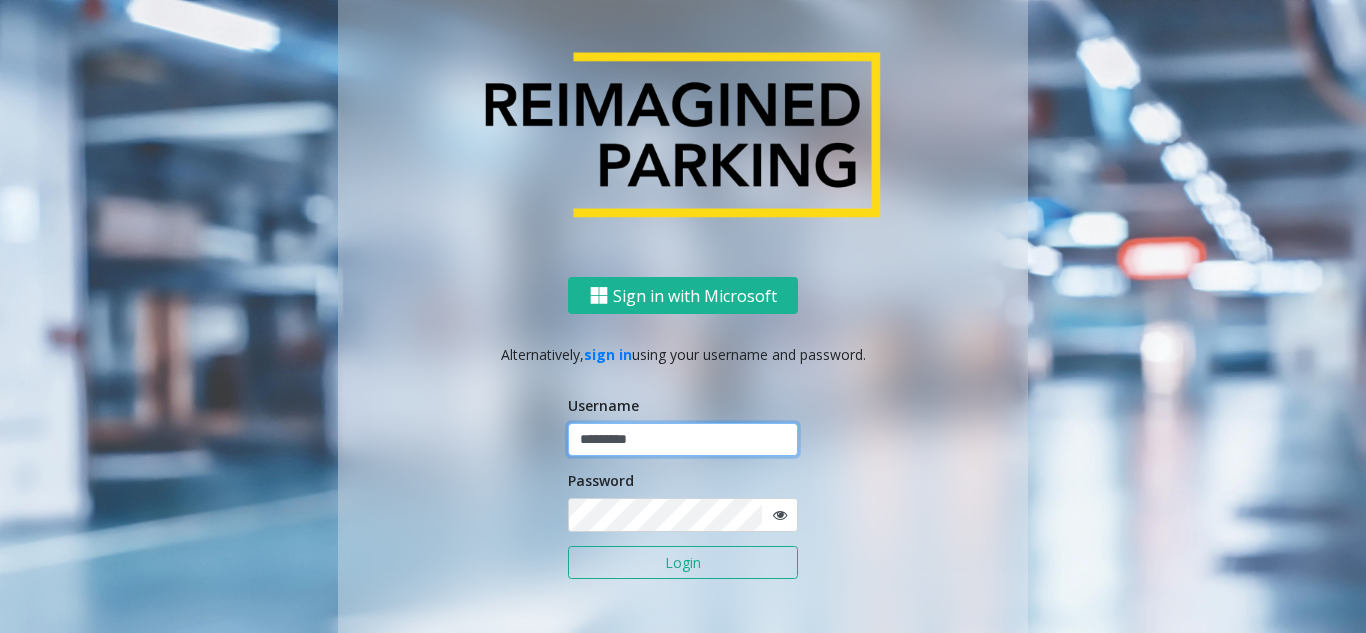 type on "*********" 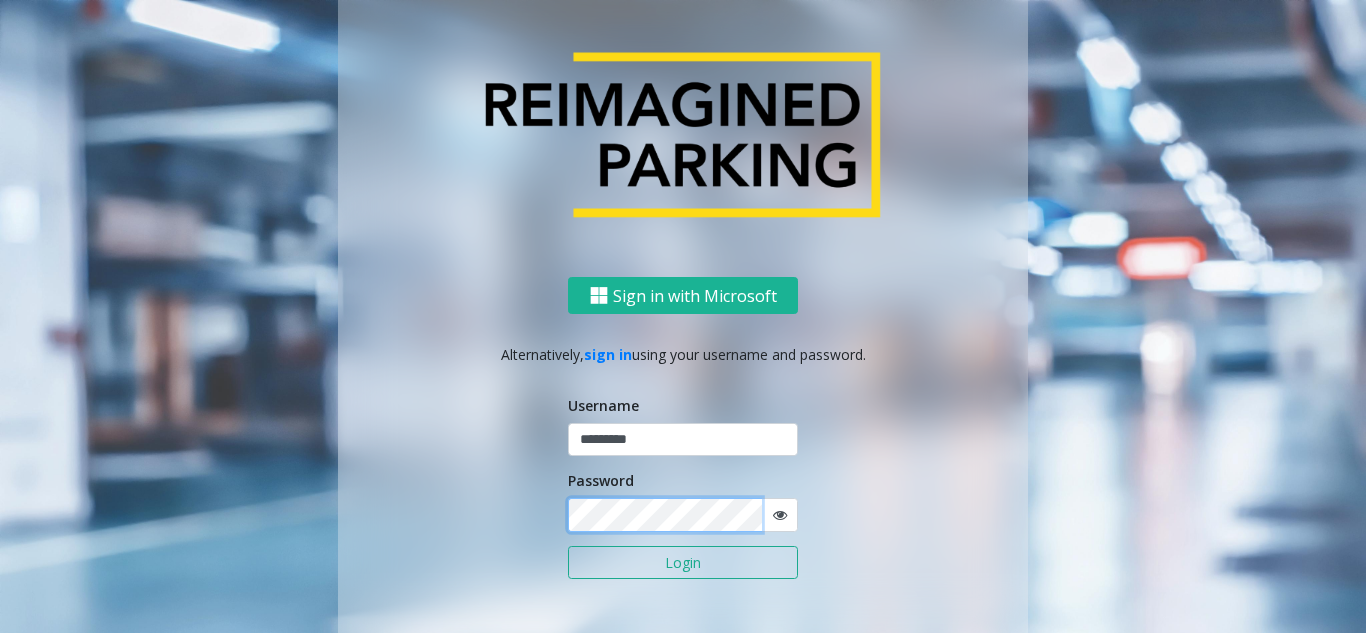 click on "Login" 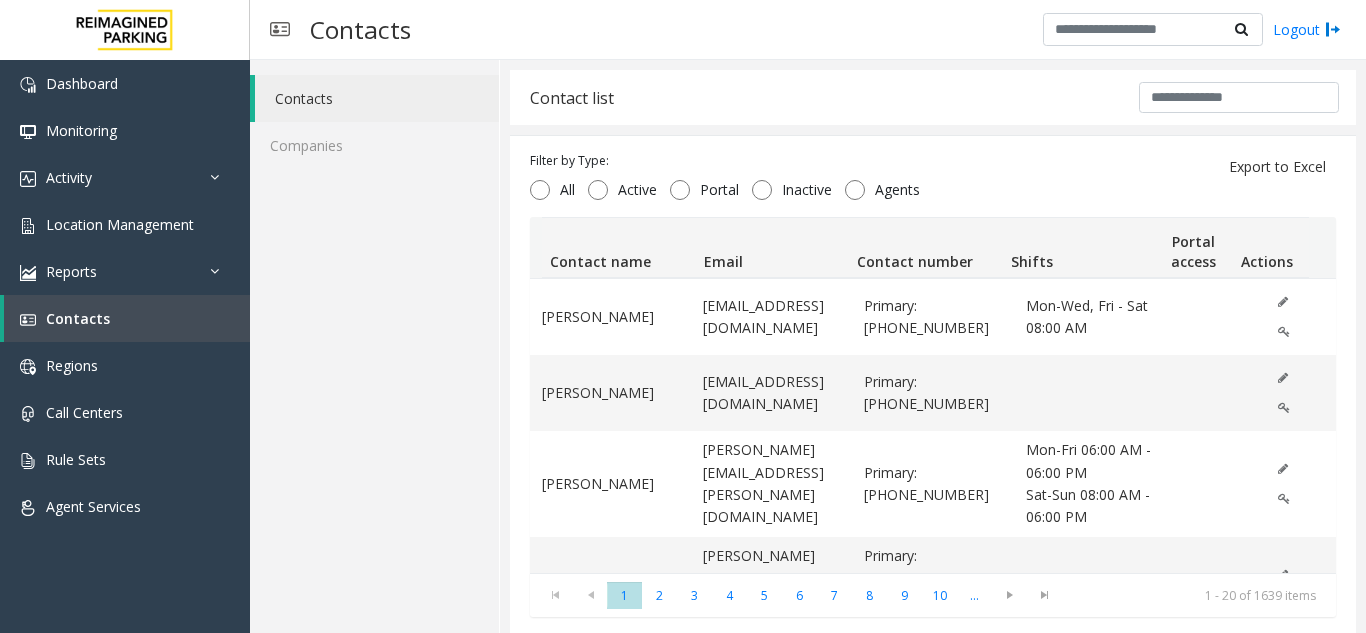 click on "Contact list" 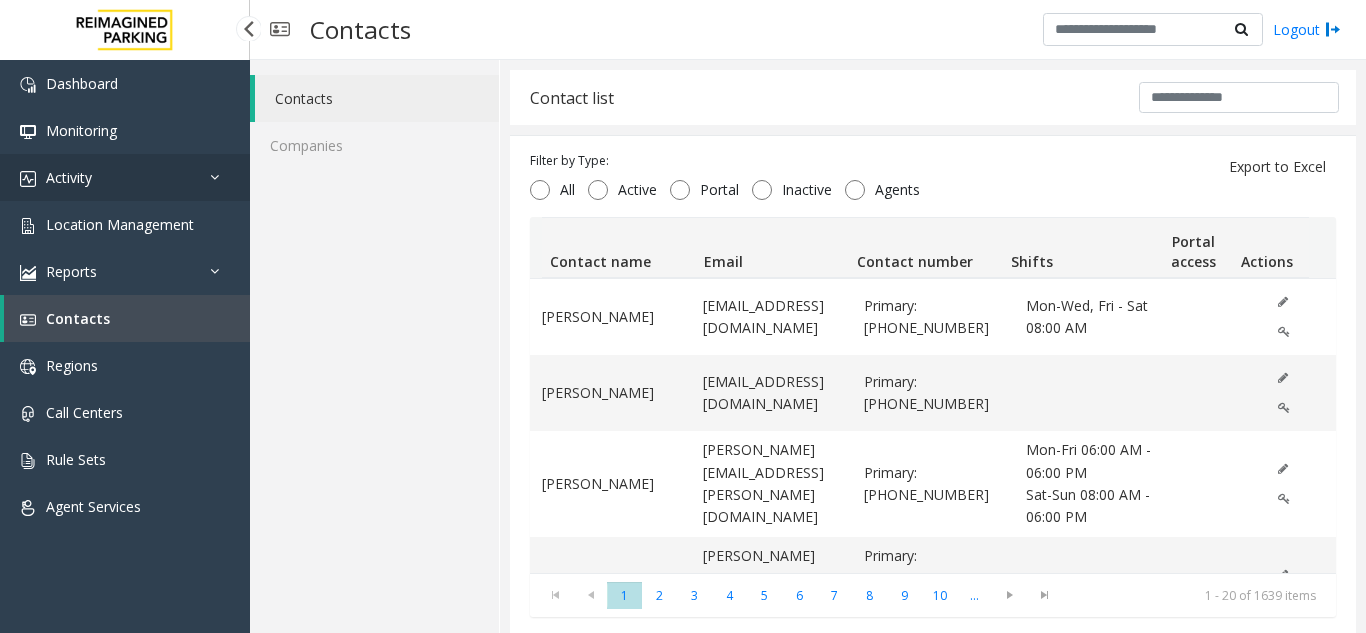 click on "Activity" at bounding box center [125, 177] 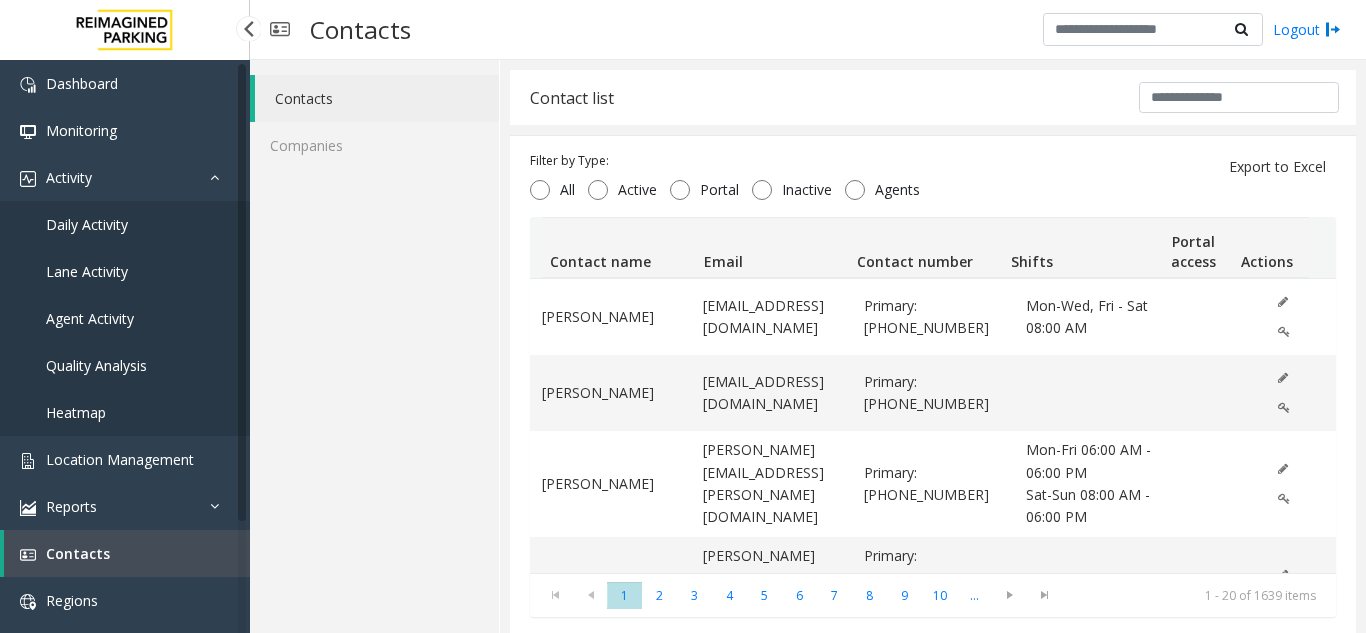 click on "Daily Activity" at bounding box center [125, 224] 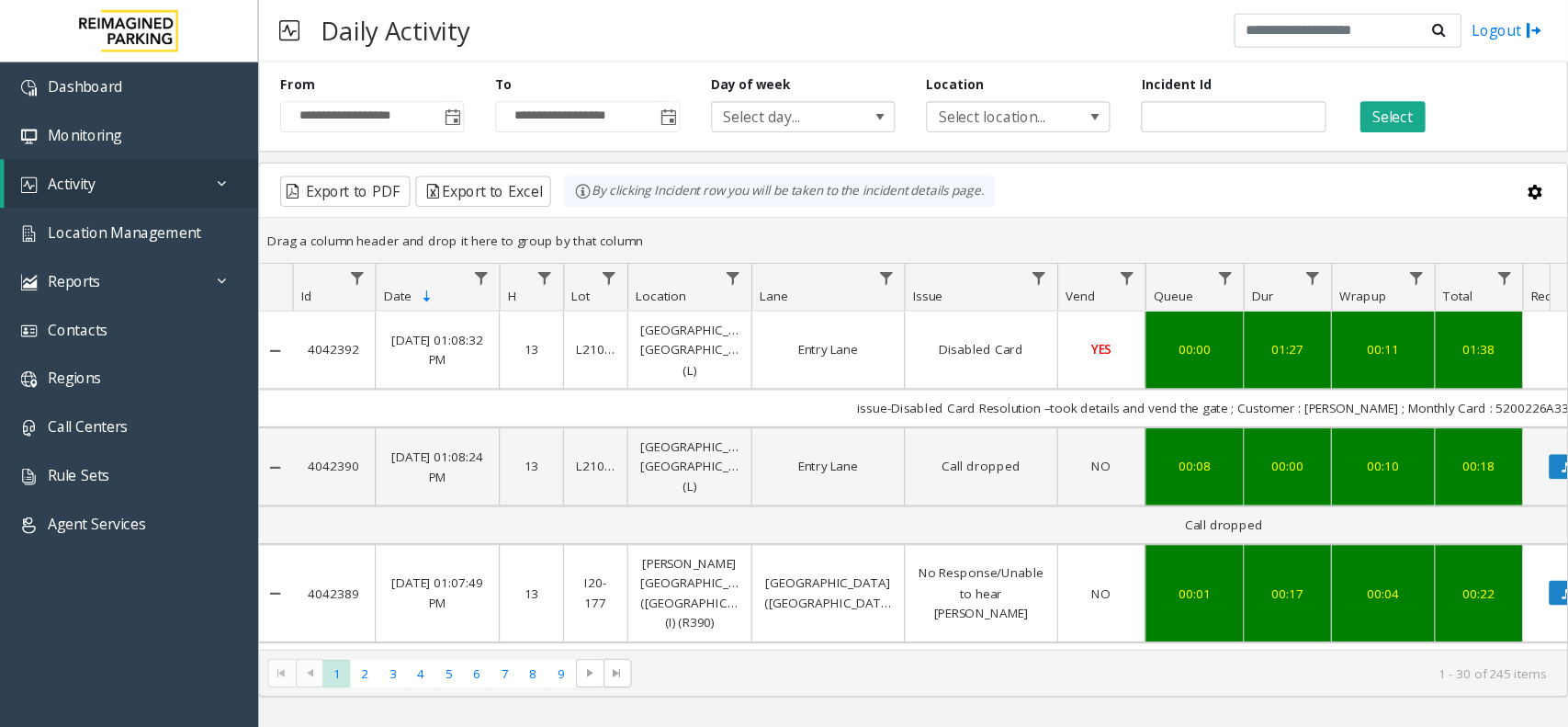 scroll, scrollTop: 0, scrollLeft: 0, axis: both 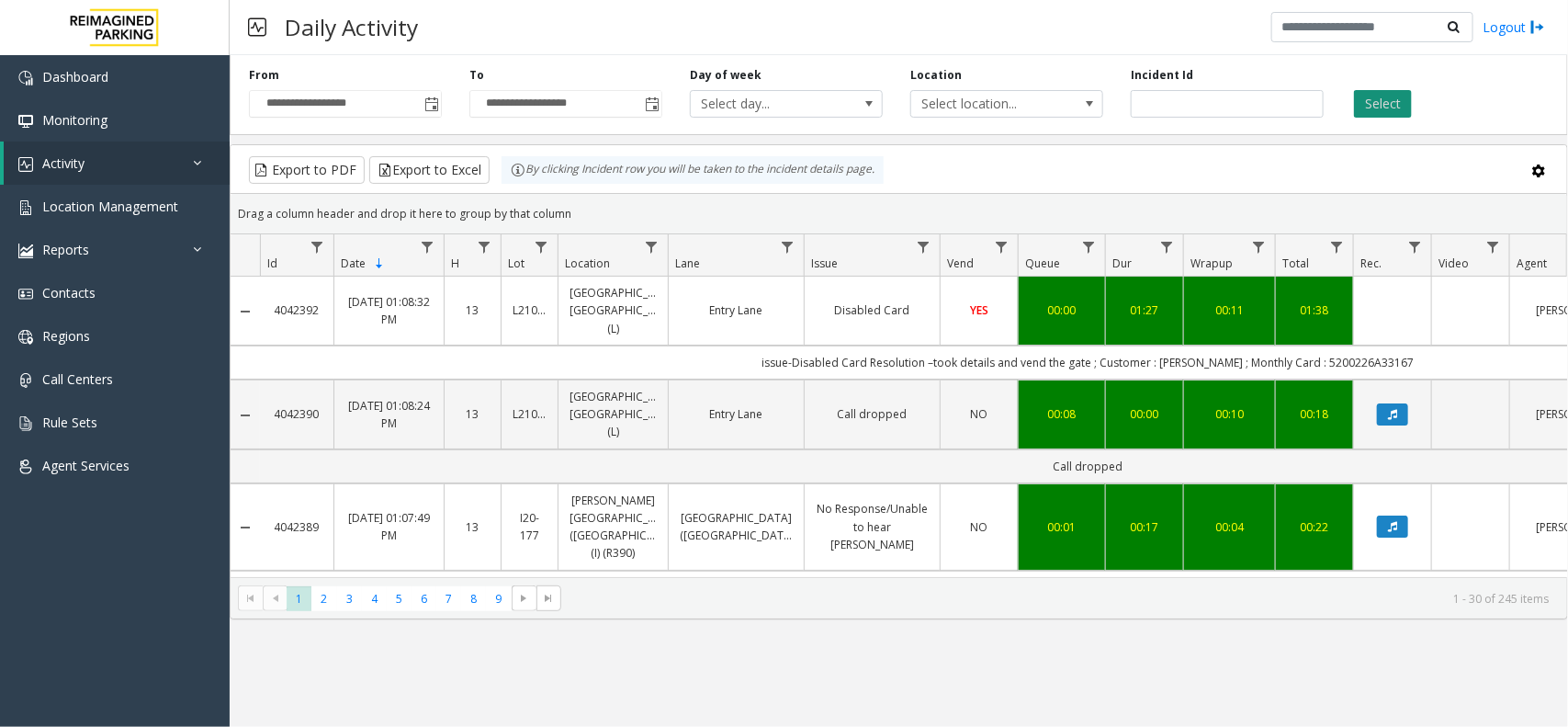 click on "Select" 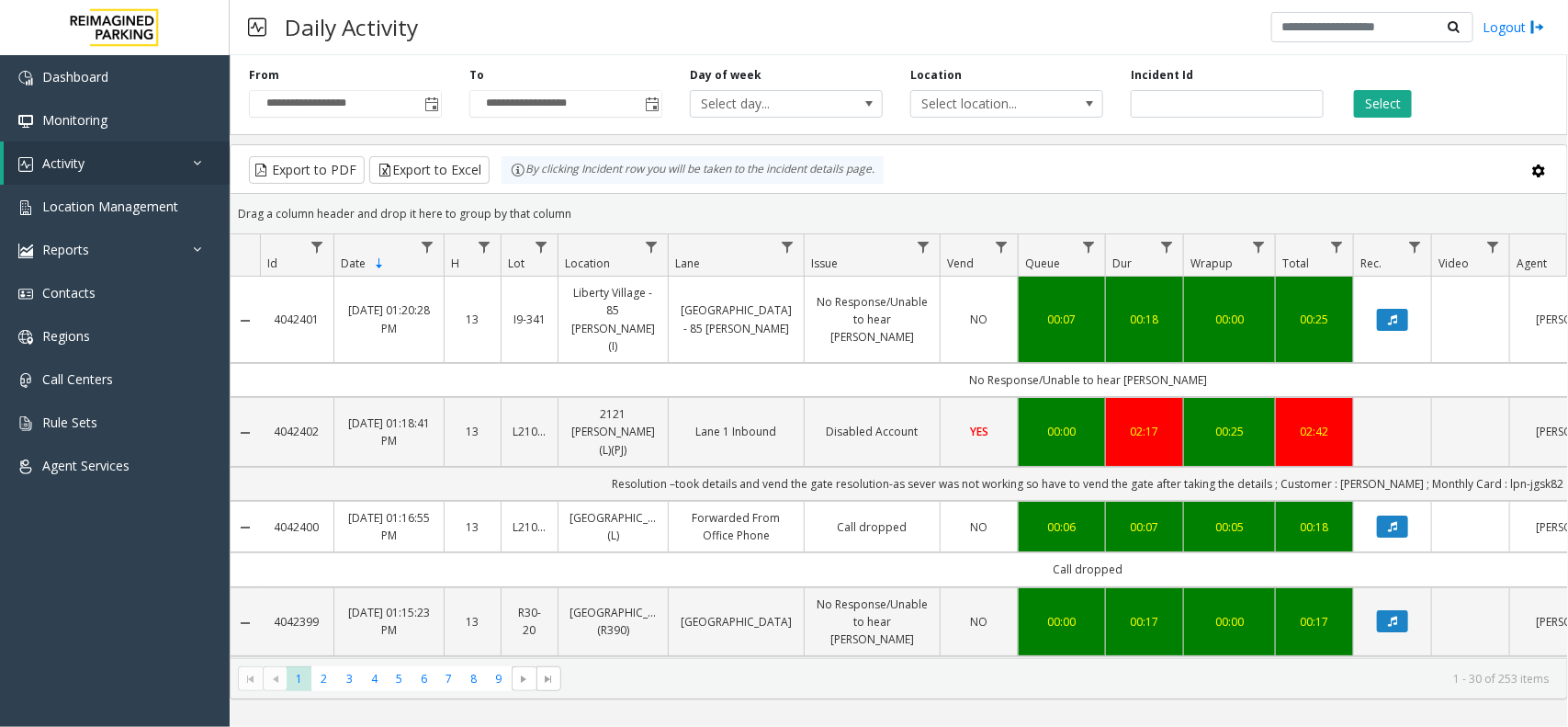 scroll, scrollTop: 0, scrollLeft: 157, axis: horizontal 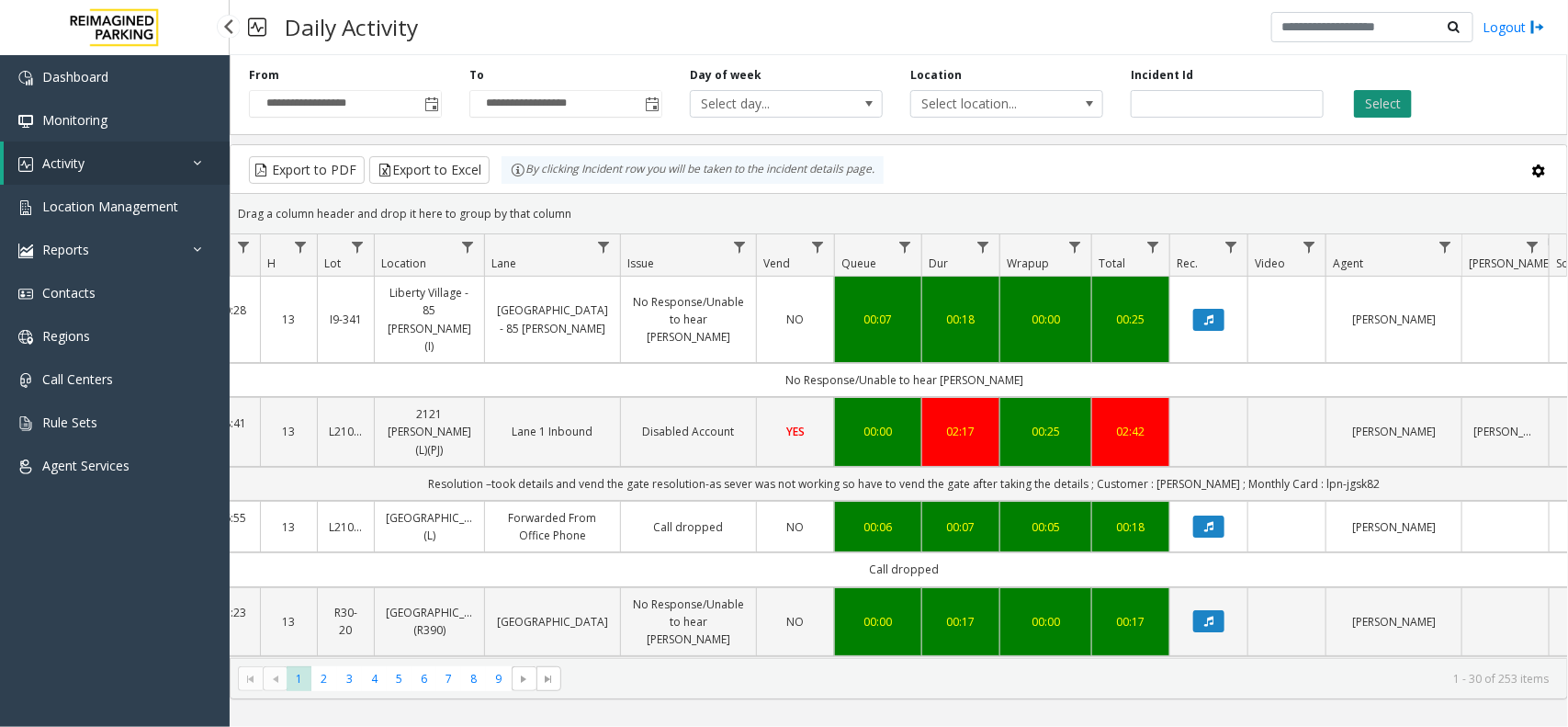 click on "Select" 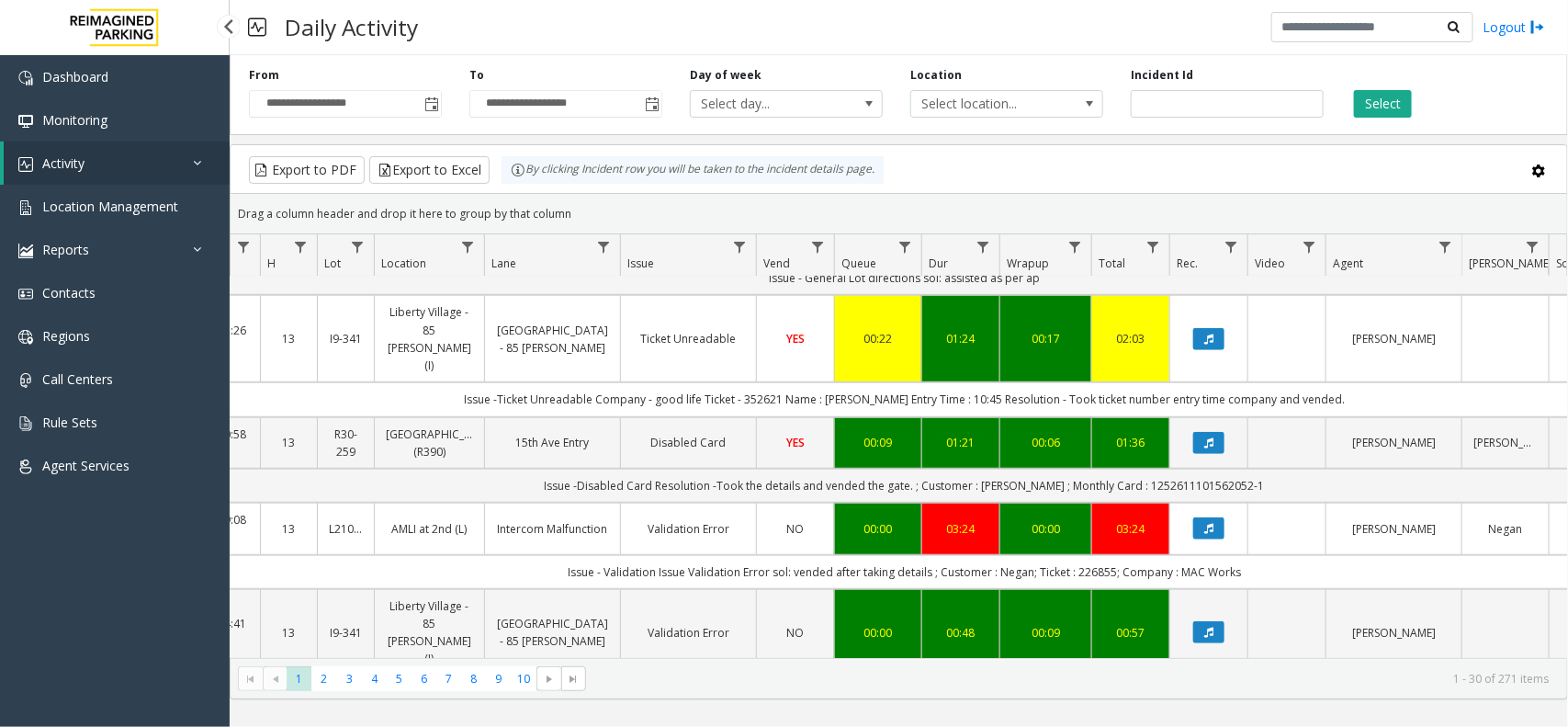 scroll, scrollTop: 689, scrollLeft: 184, axis: both 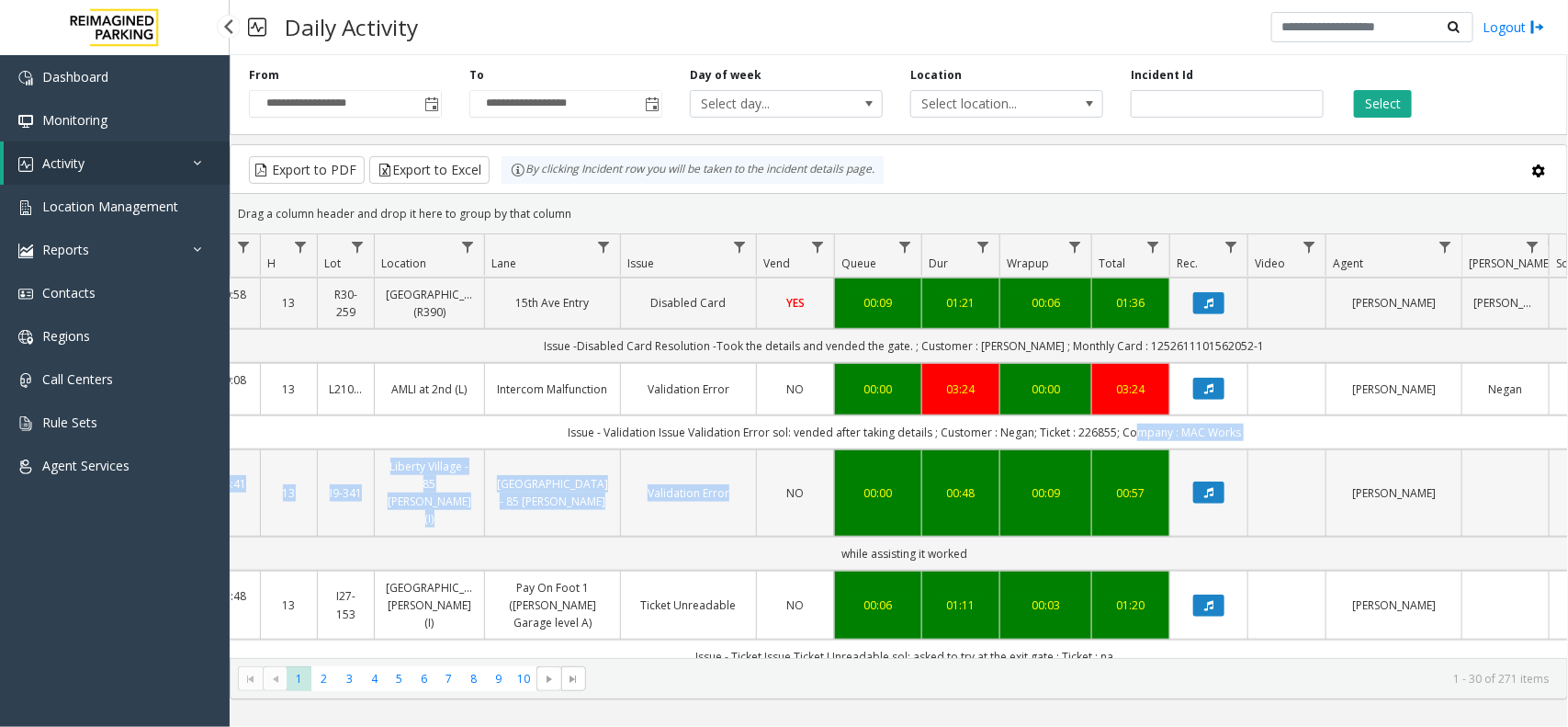 drag, startPoint x: 1113, startPoint y: 416, endPoint x: 768, endPoint y: 453, distance: 346.97839 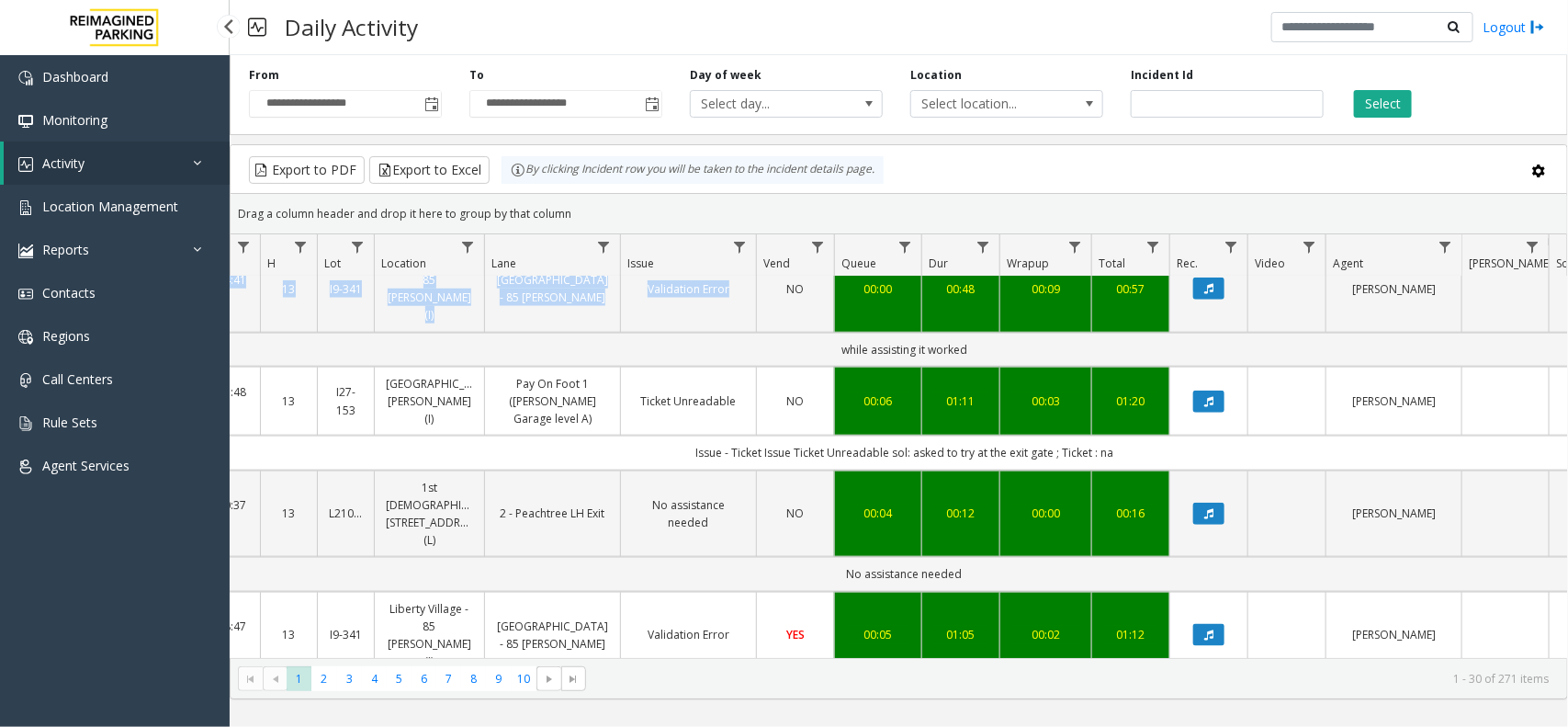scroll, scrollTop: 0, scrollLeft: 184, axis: horizontal 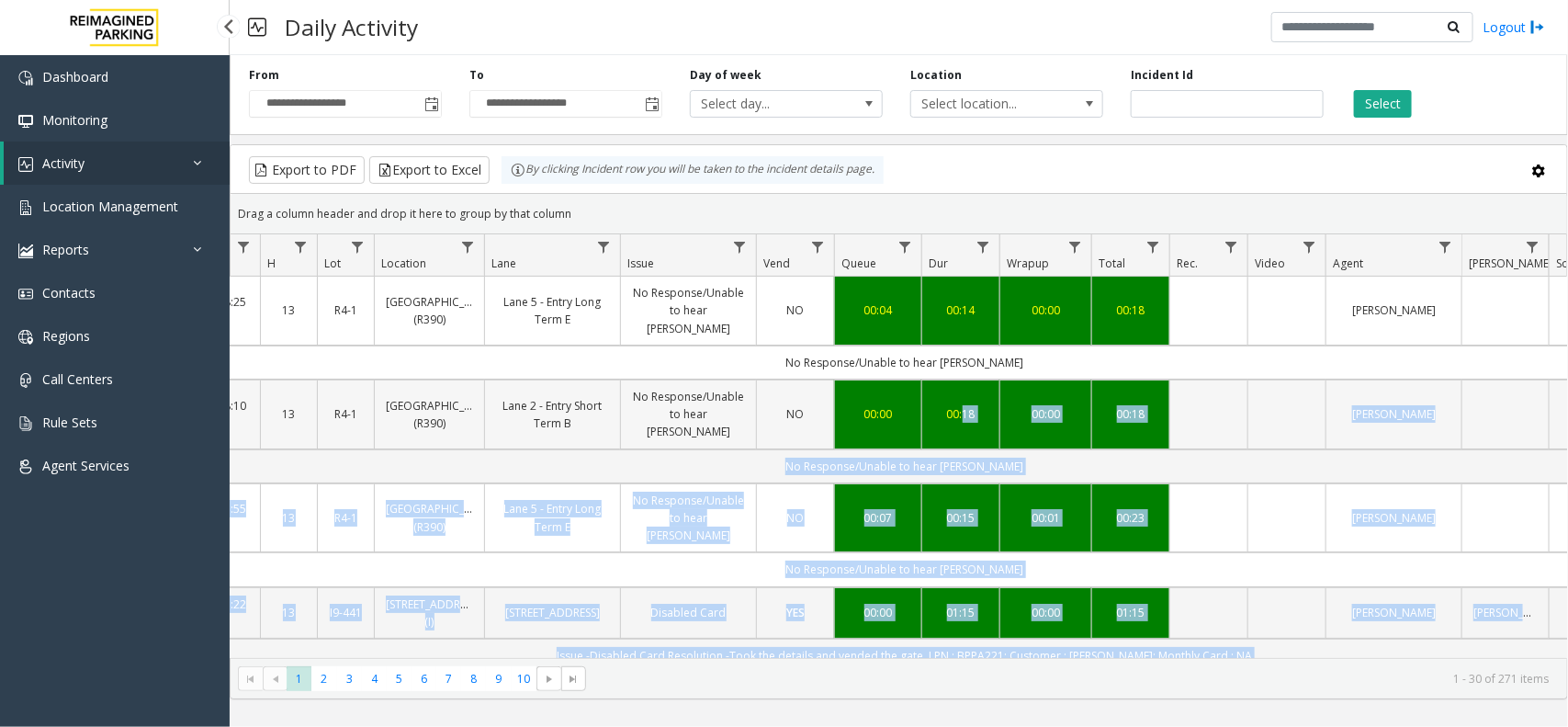drag, startPoint x: 1190, startPoint y: 444, endPoint x: 961, endPoint y: 401, distance: 233.00215 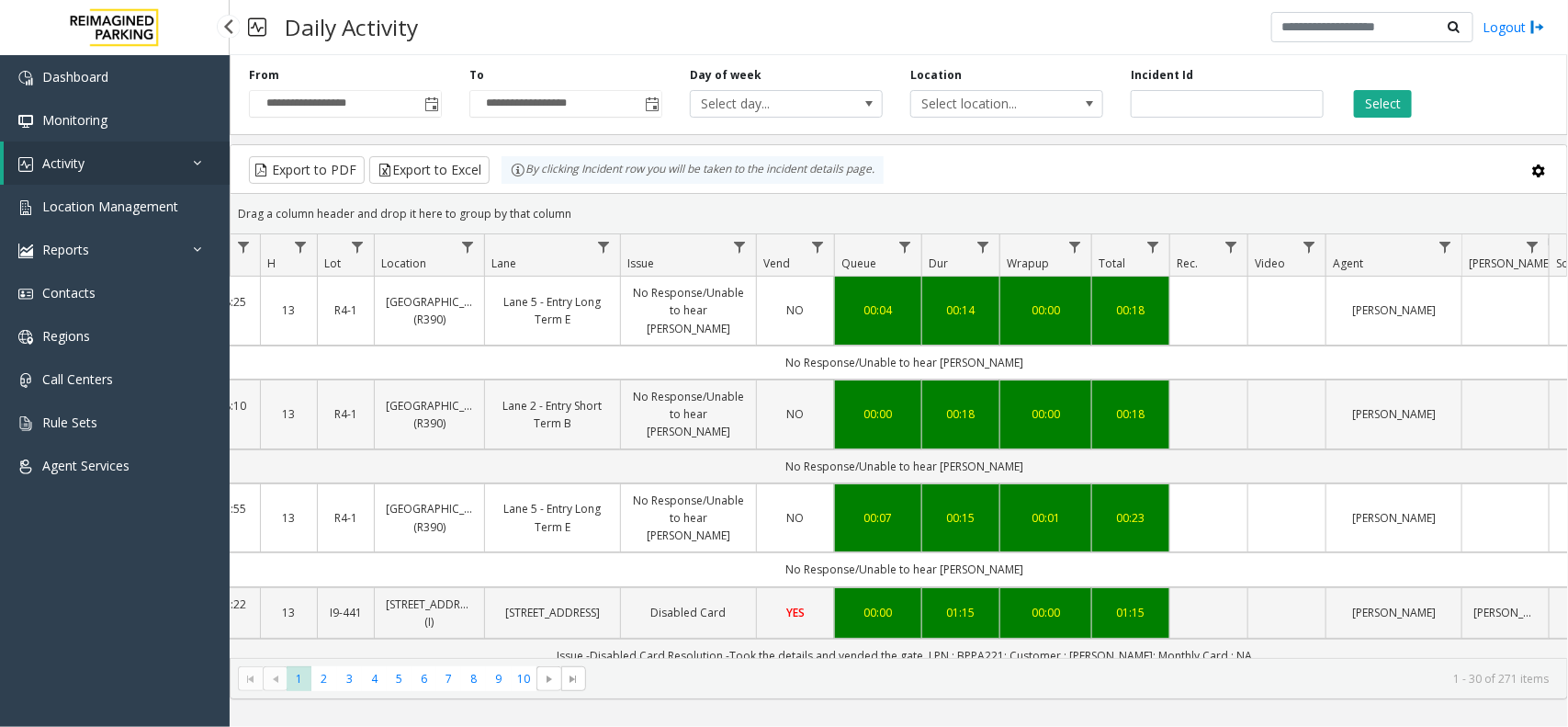 click on "00:00" 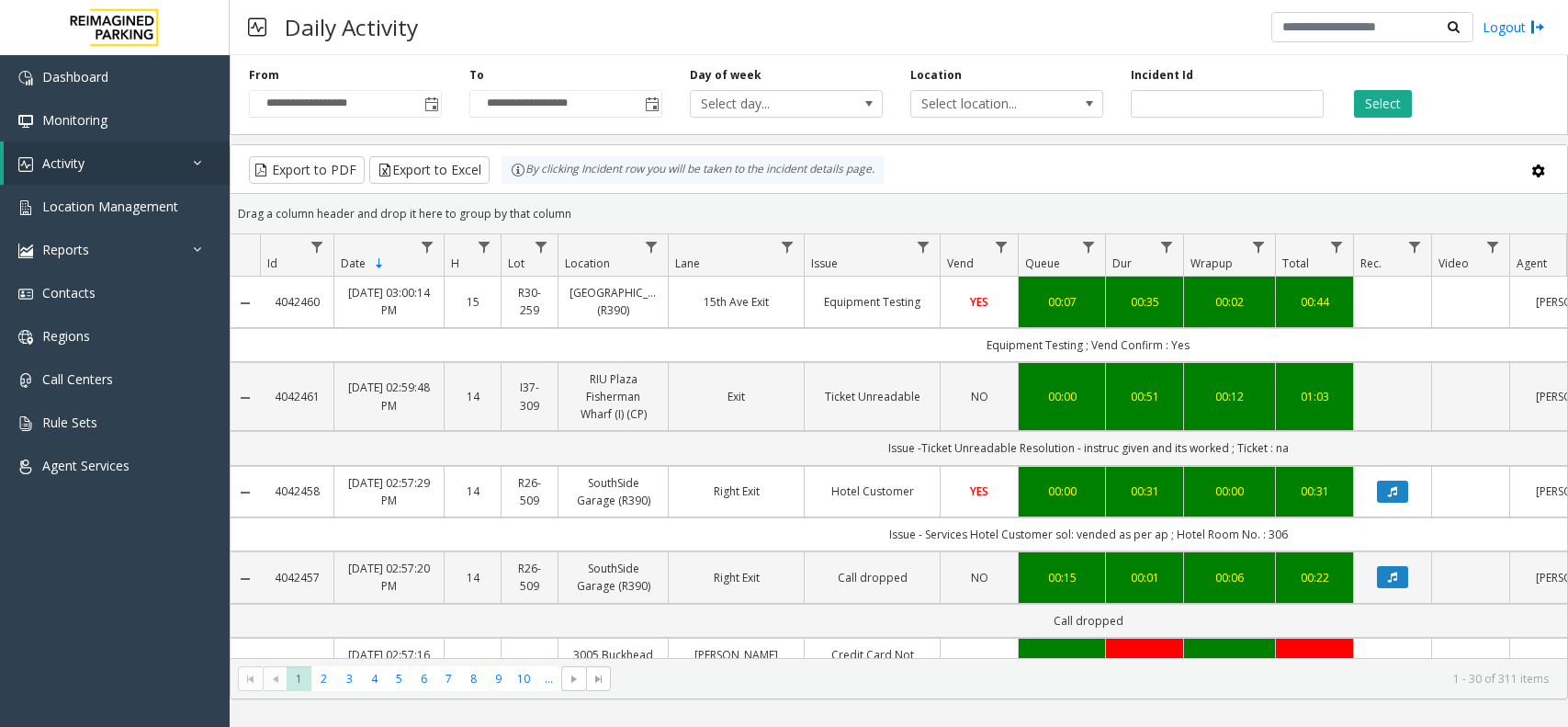 scroll, scrollTop: 0, scrollLeft: 0, axis: both 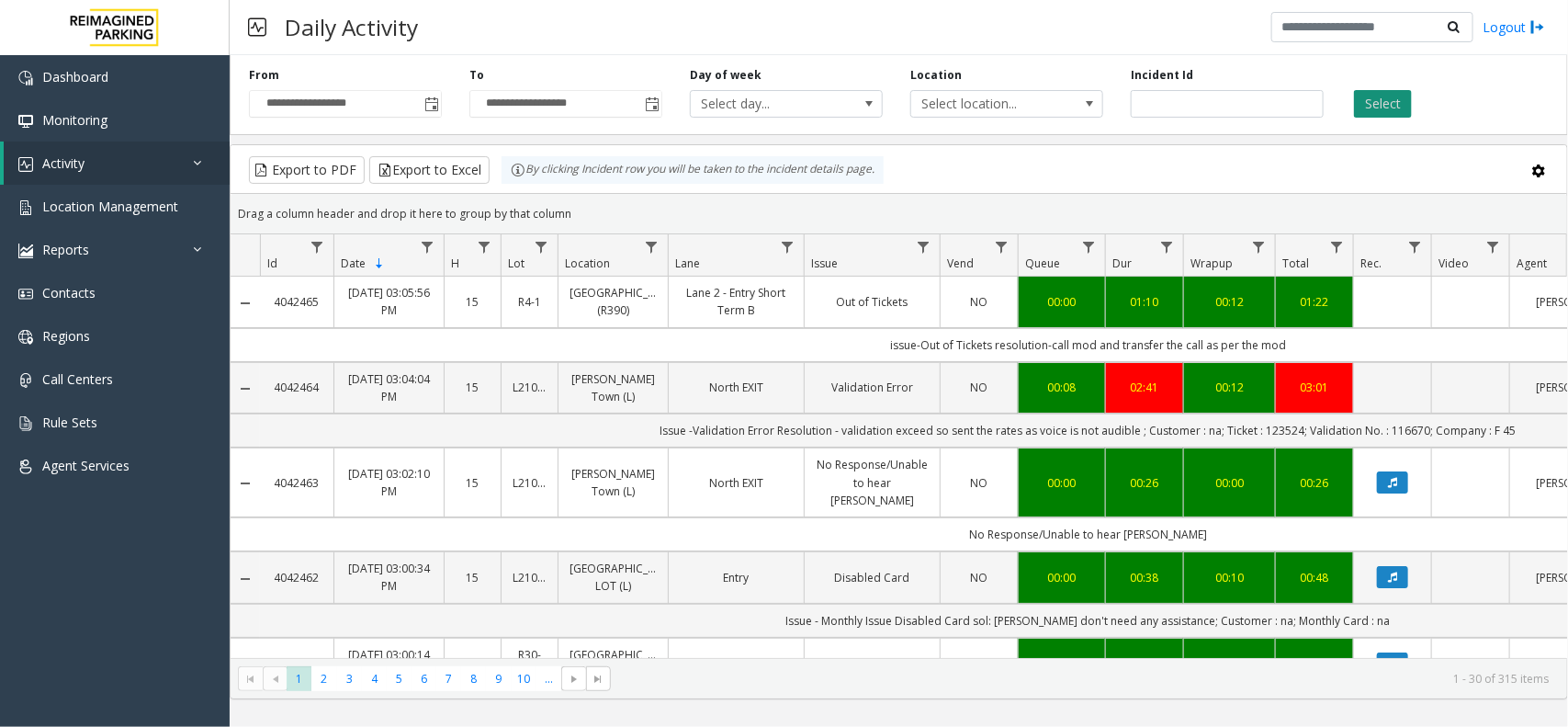 click on "Select" 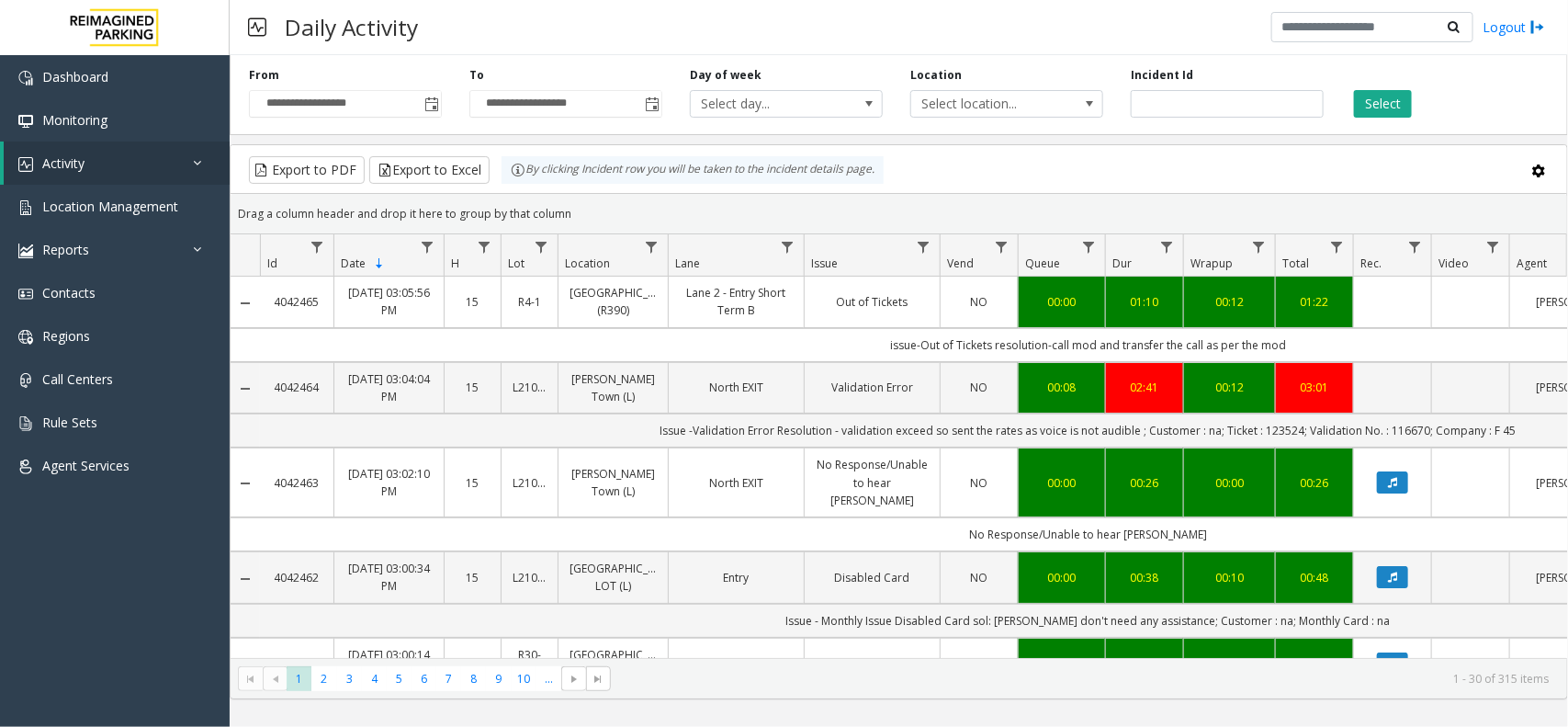 scroll, scrollTop: 0, scrollLeft: 196, axis: horizontal 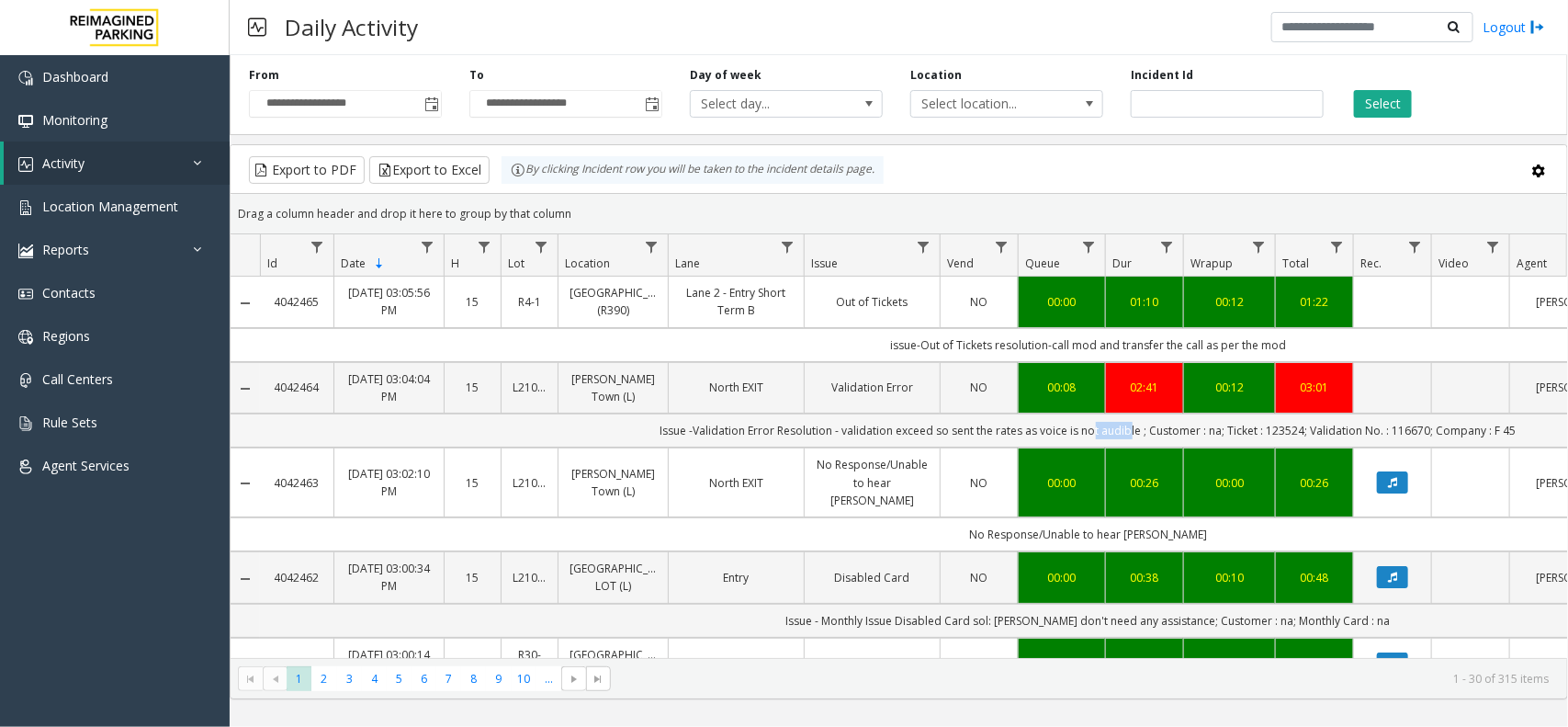 drag, startPoint x: 1087, startPoint y: 471, endPoint x: 1125, endPoint y: 466, distance: 38.327536 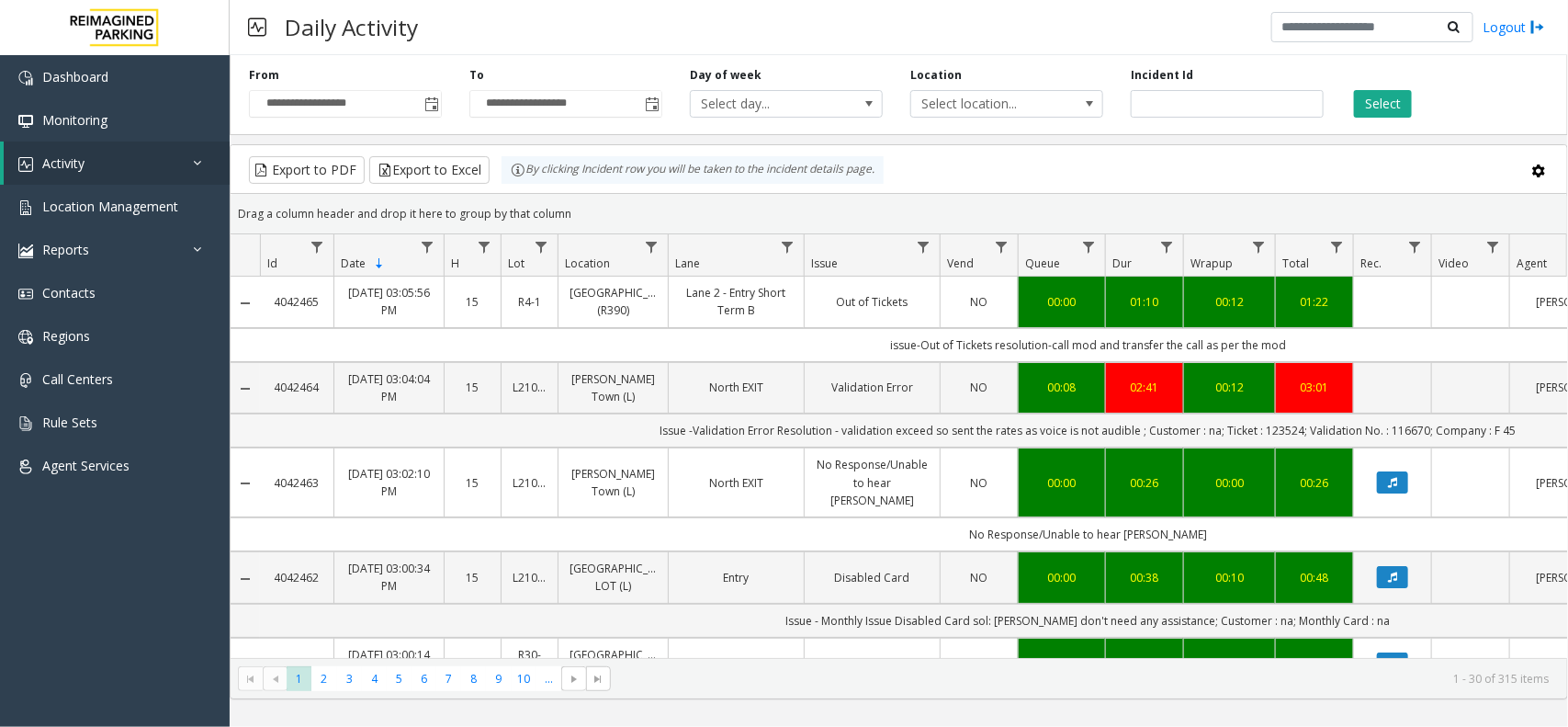 click on "Issue -Validation Error
Resolution - validation exceed so sent the rates  as voice is not audible ; Customer : na; Ticket : 123524; Validation No. : 116670; Company  : F 45" 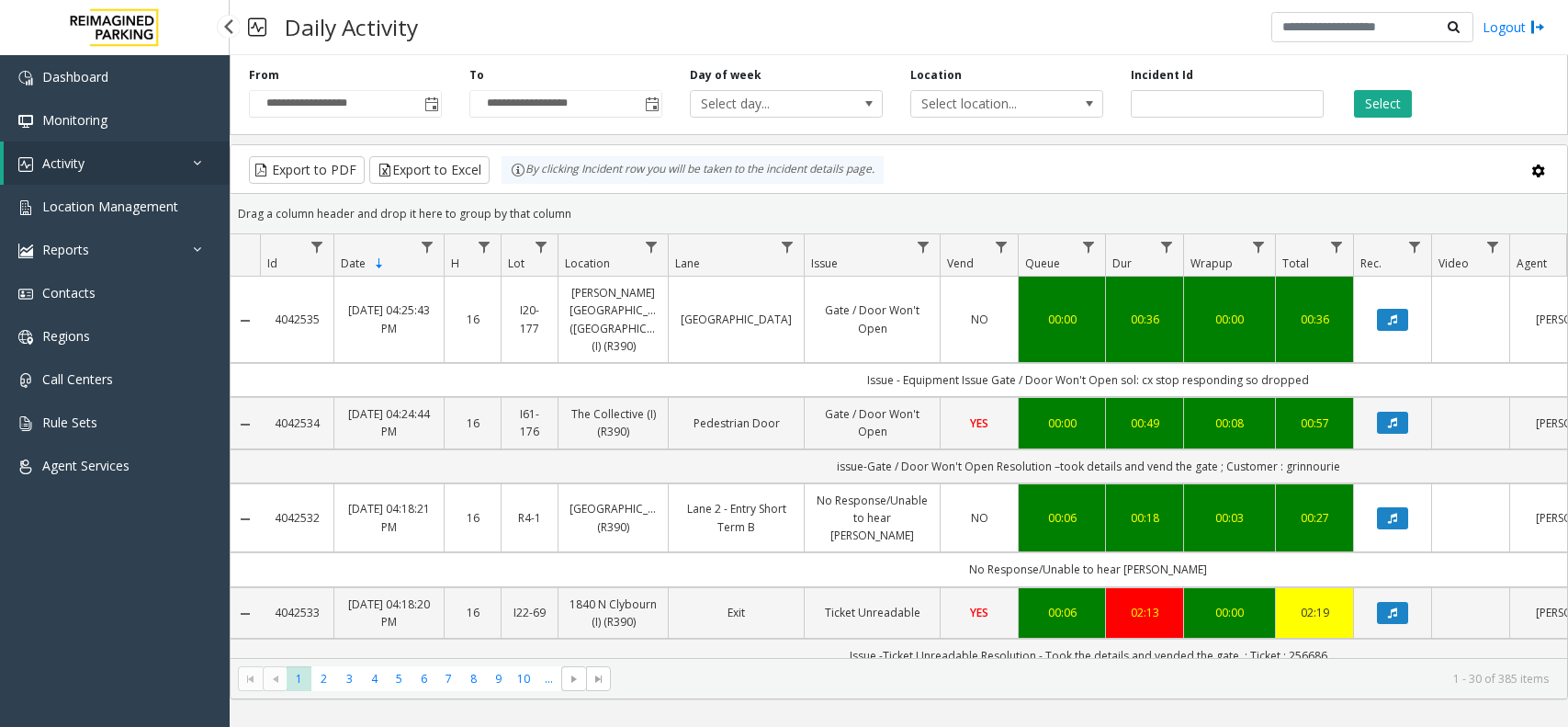 scroll, scrollTop: 0, scrollLeft: 0, axis: both 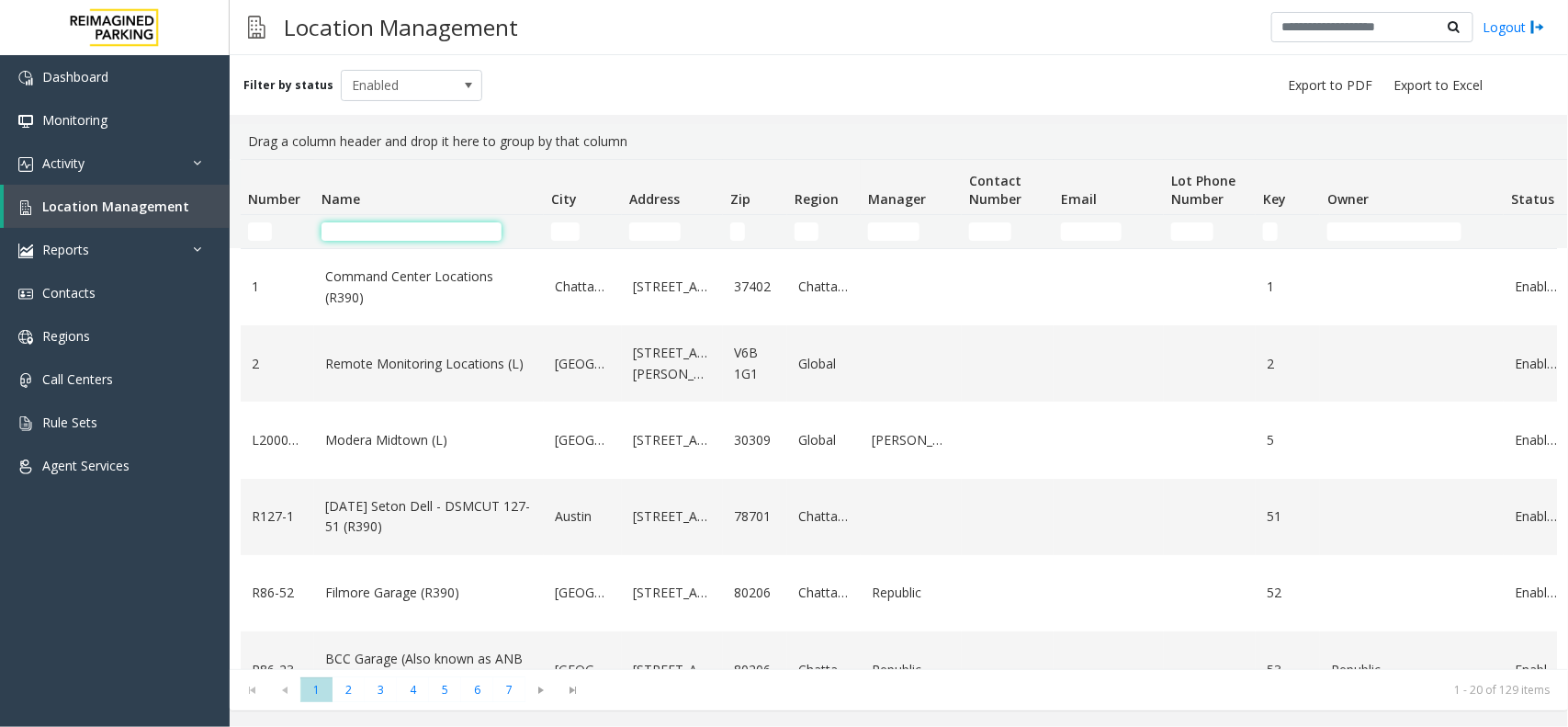 click 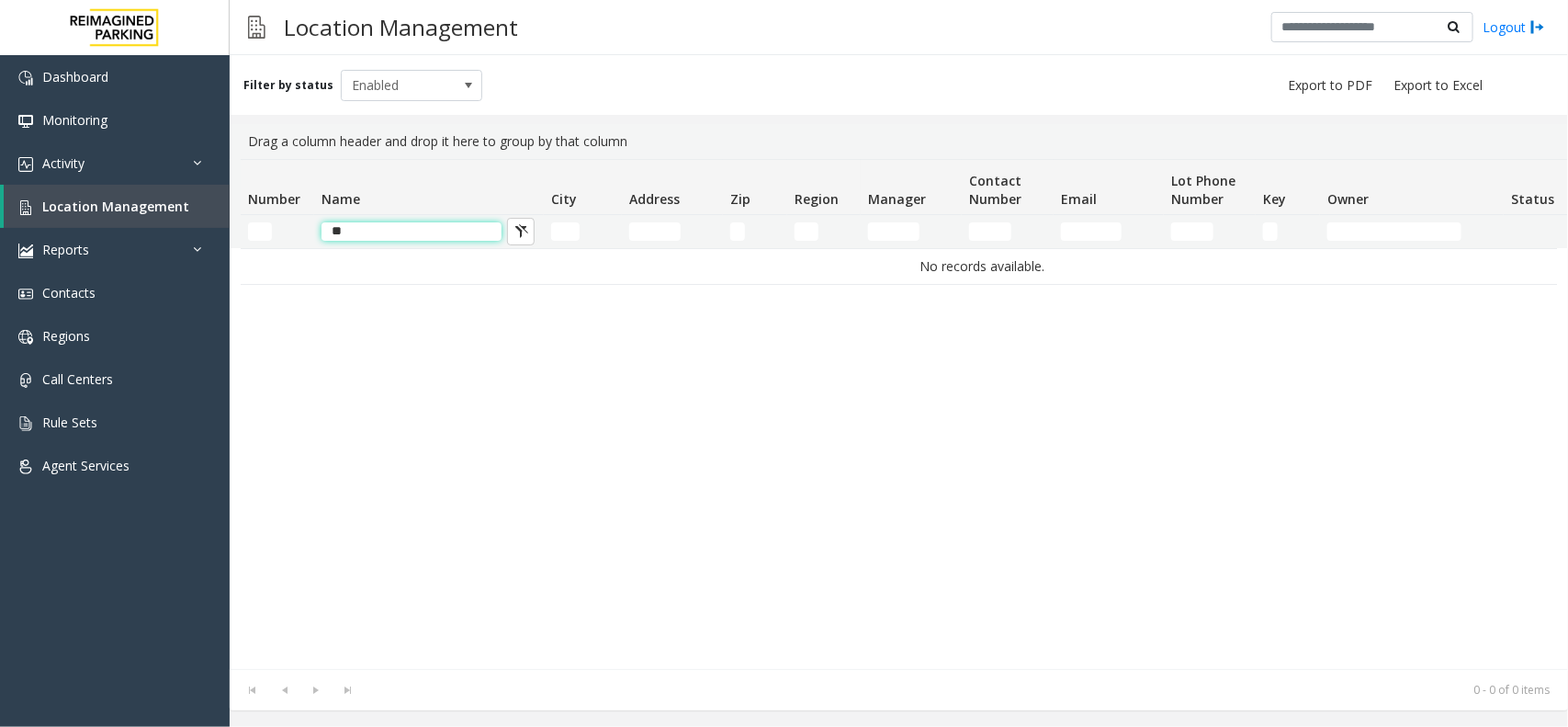 type on "*" 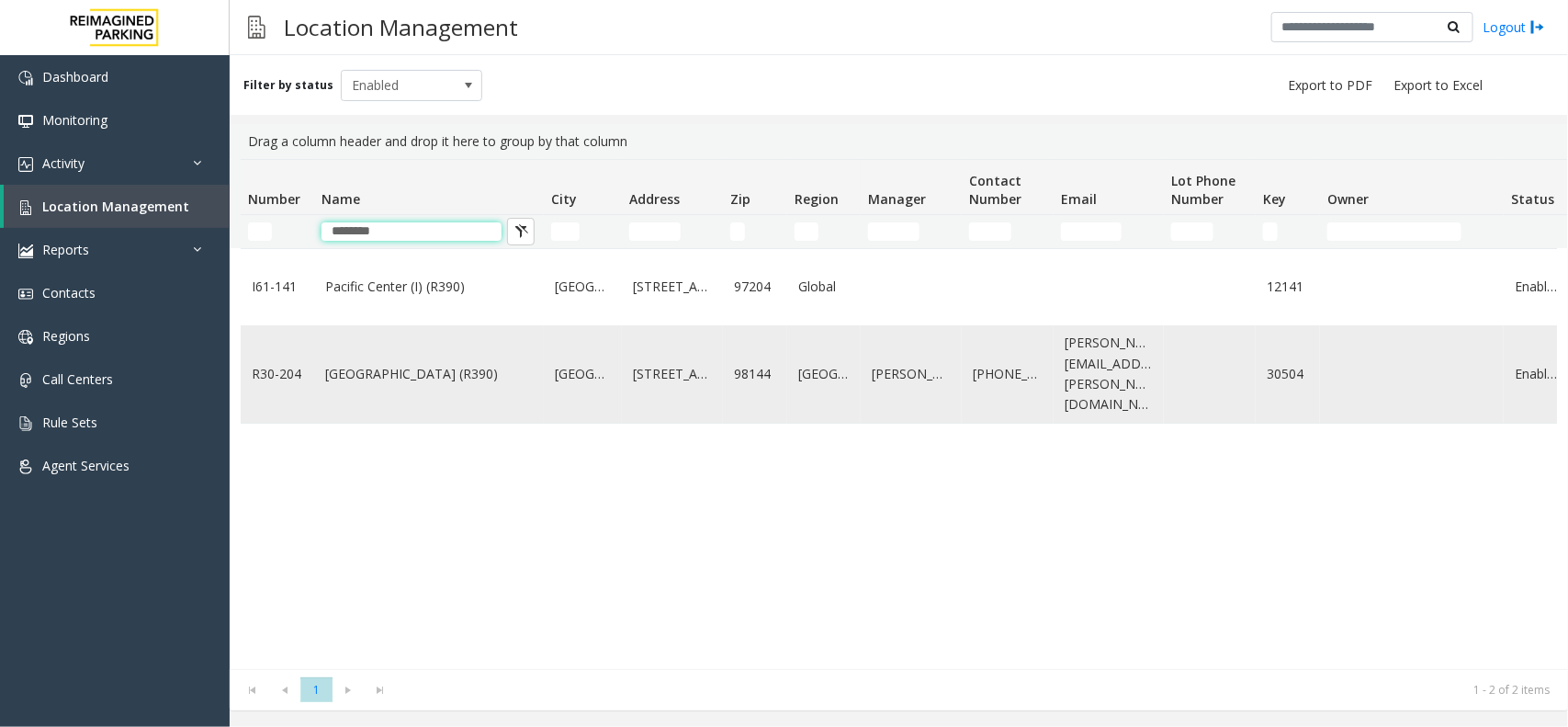 type on "*******" 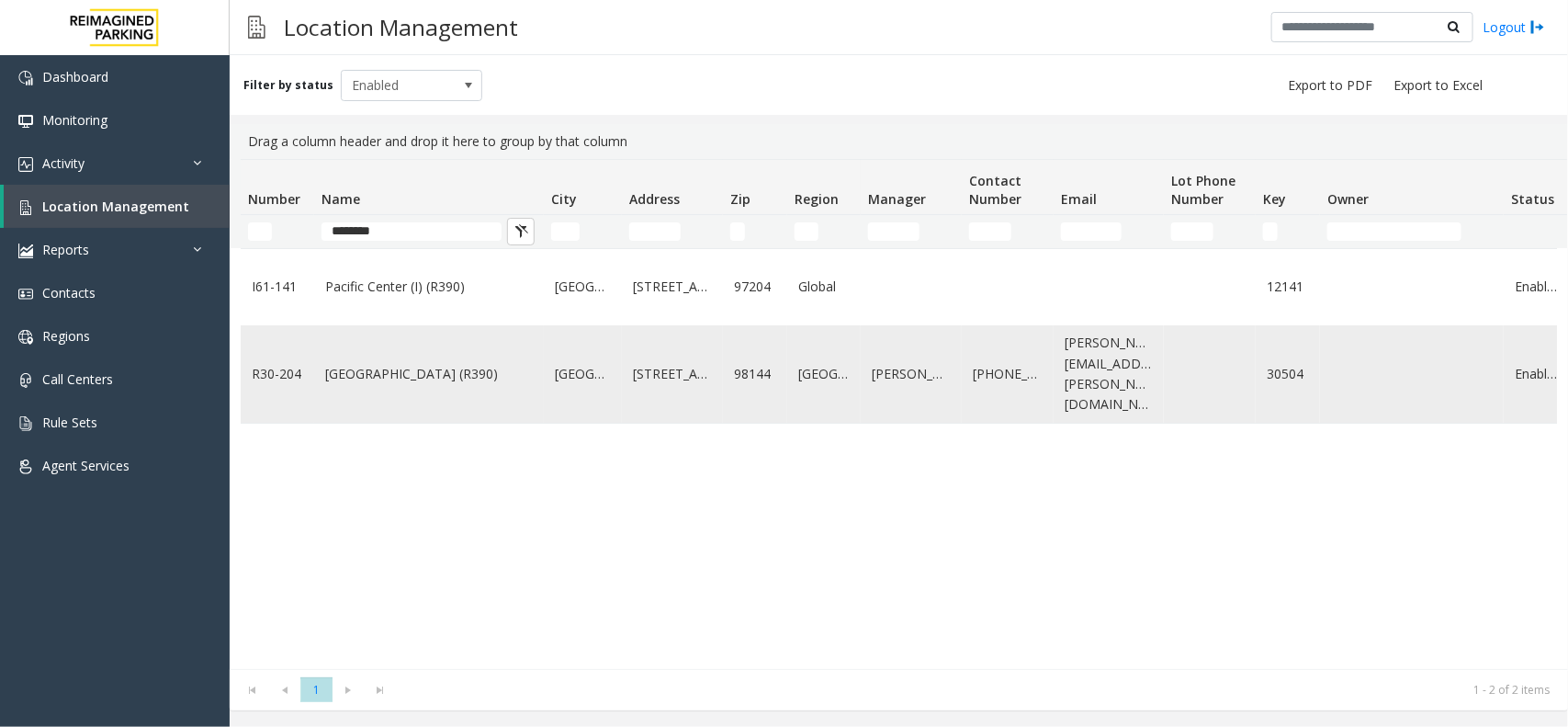 click on "Pacific Tower West Garage (R390)" 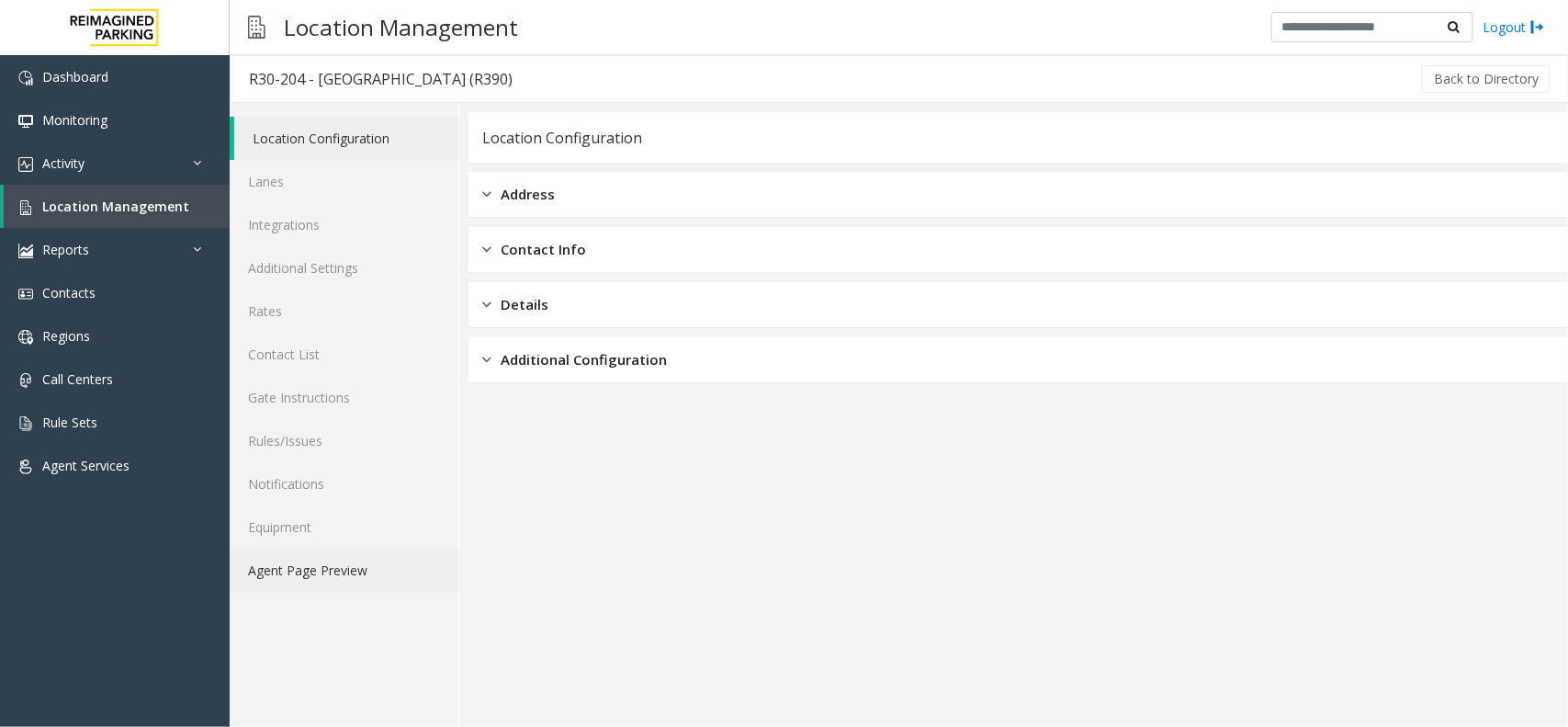 click on "Agent Page Preview" 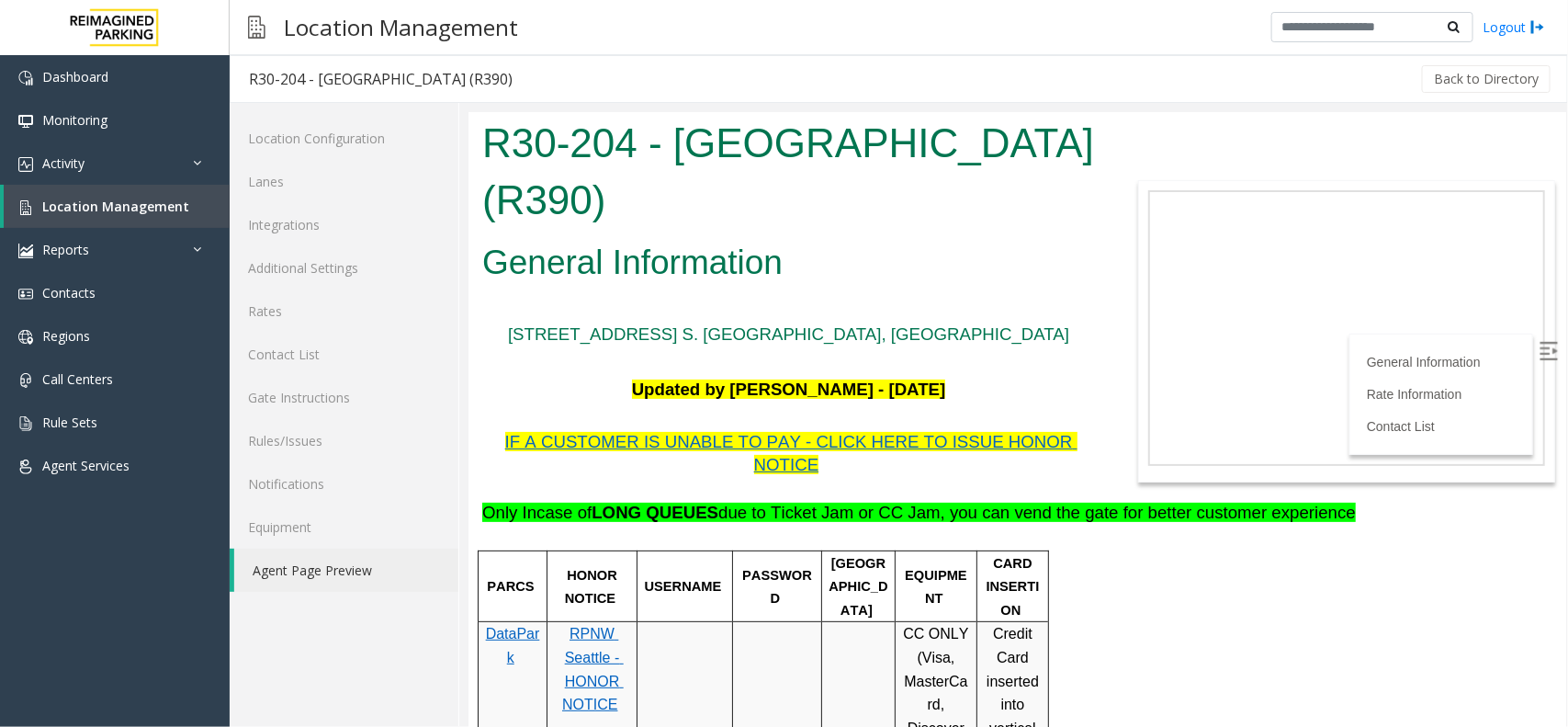 click on "IF A CUSTOMER IS UNABLE TO PAY - CLICK HERE TO ISSUE HONOR NOTICE   Only Incase of  LONG QUEUES  due to Ticket Jam or CC Jam, you can vend the gate for better customer experience" at bounding box center (787, 489) 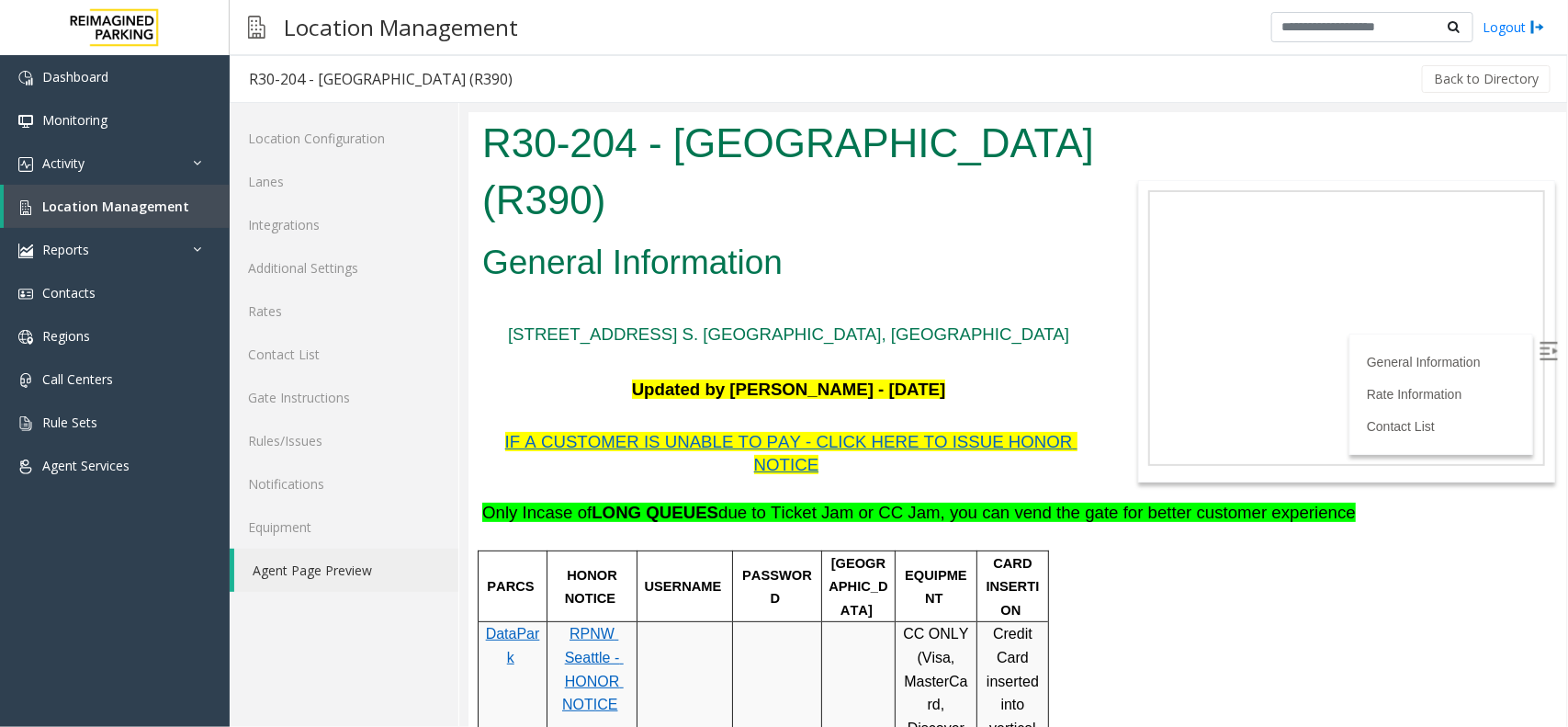 scroll, scrollTop: 0, scrollLeft: 0, axis: both 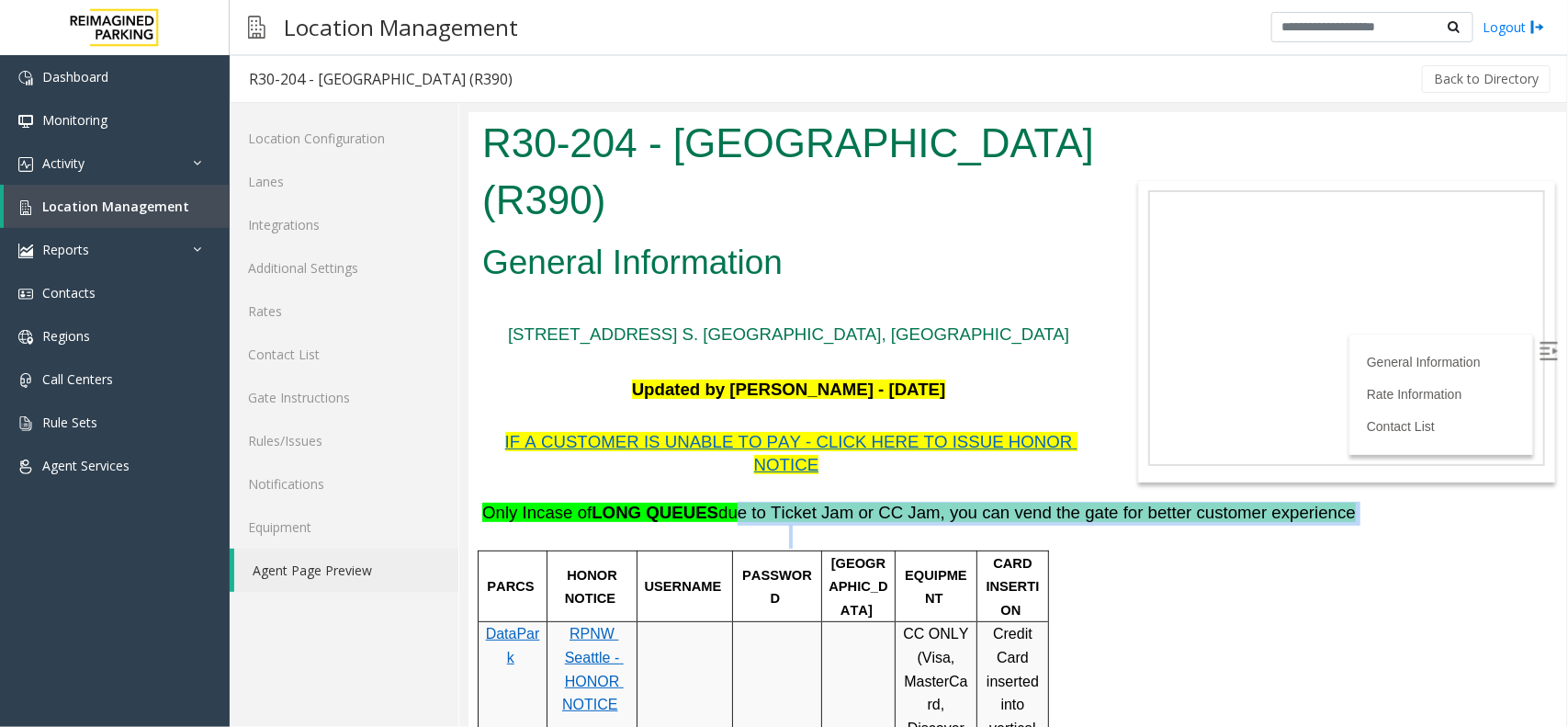 click on "Only Incase of  LONG QUEUES  due to Ticket Jam or CC Jam, you can vend the gate for better customer experience" at bounding box center (918, 511) 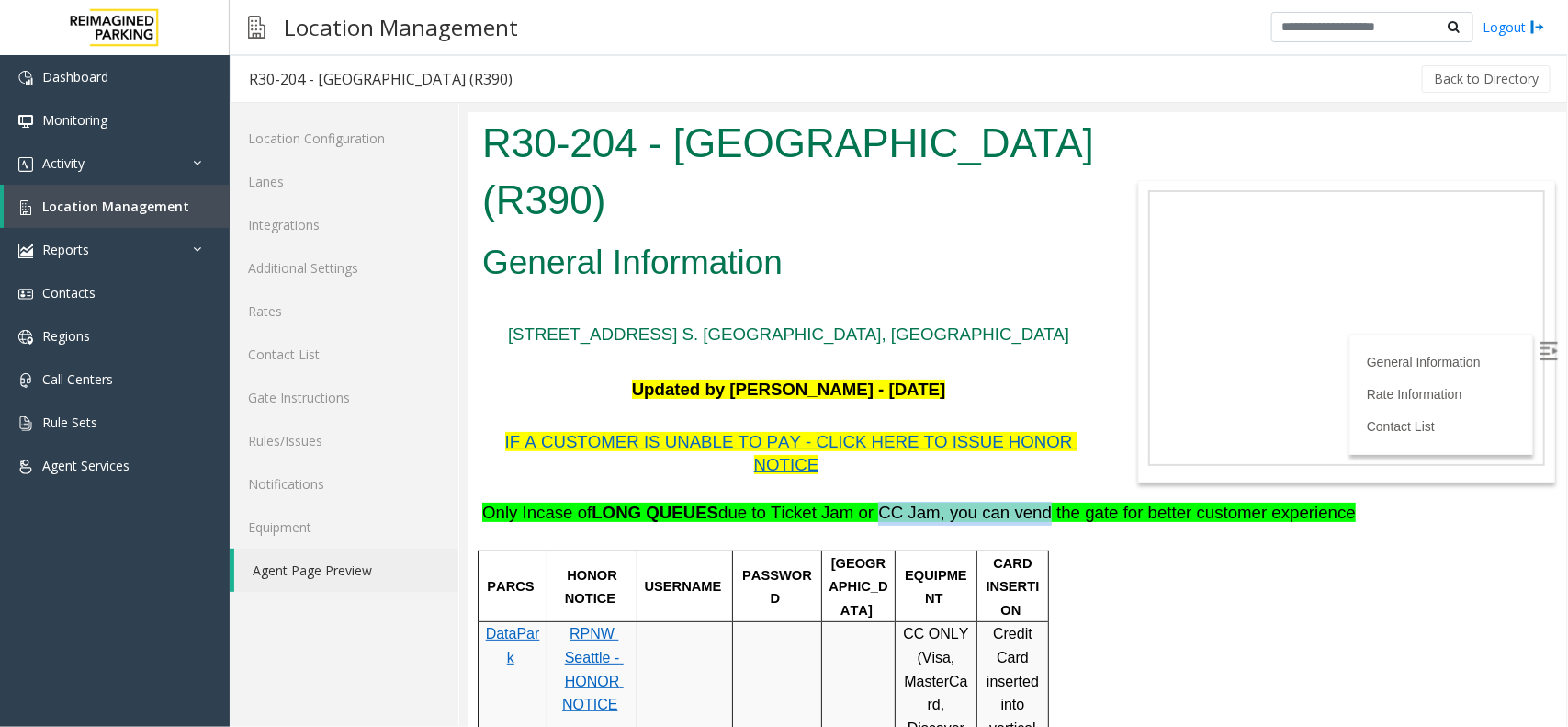 drag, startPoint x: 833, startPoint y: 491, endPoint x: 974, endPoint y: 490, distance: 141.00355 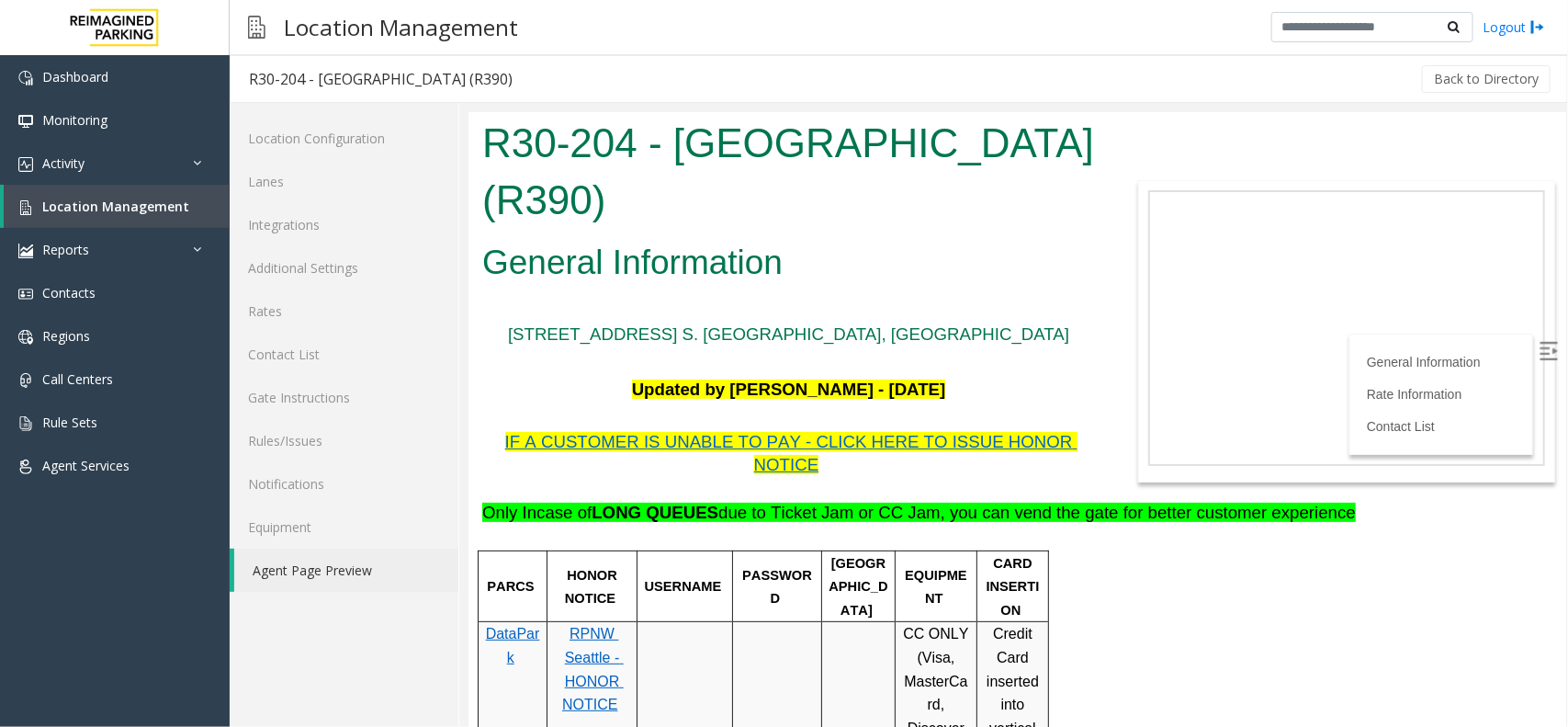 click on "R30-204 - Pacific Tower West Garage (R390)
General Information
1200 12th Ave. S. Seattle, WA Updated by Pranav Babbar - 24th May 2024 IF A CUSTOMER IS UNABLE TO PAY - CLICK HERE TO ISSUE HONOR NOTICE   Only Incase of  LONG QUEUES  due to Ticket Jam or CC Jam, you can vend the gate for better customer experience PARCS   HONOR NOTICE   USERNAME   PASSWORD   PARIS   EQUIPMENT   CARD INSERTION   DataPark   RPNW Seattle - HONOR NOTICE         CC ONLY ( Visa, MasterCard, Discover and American Express)     There is one POF (Pay on Foot)  on the 1st floor of the building near the elevators.     There are exit verifiers that are CC ONLY at both exits.    Credit Card inserted into vertical slot, with the mag-stripe at top, facing right   MANDATORY FIELDS   VALIDATIONS   APPROVED VALIDATION LIST   TICKET   MONTHLY CARDS/TENANTS   GARAGE LAYOUT   LOCATION TIME     Chaser Tickets   CCER, DSHS, Fare Start, NeighborCare         256 spaces   ." at bounding box center [1016, 418] 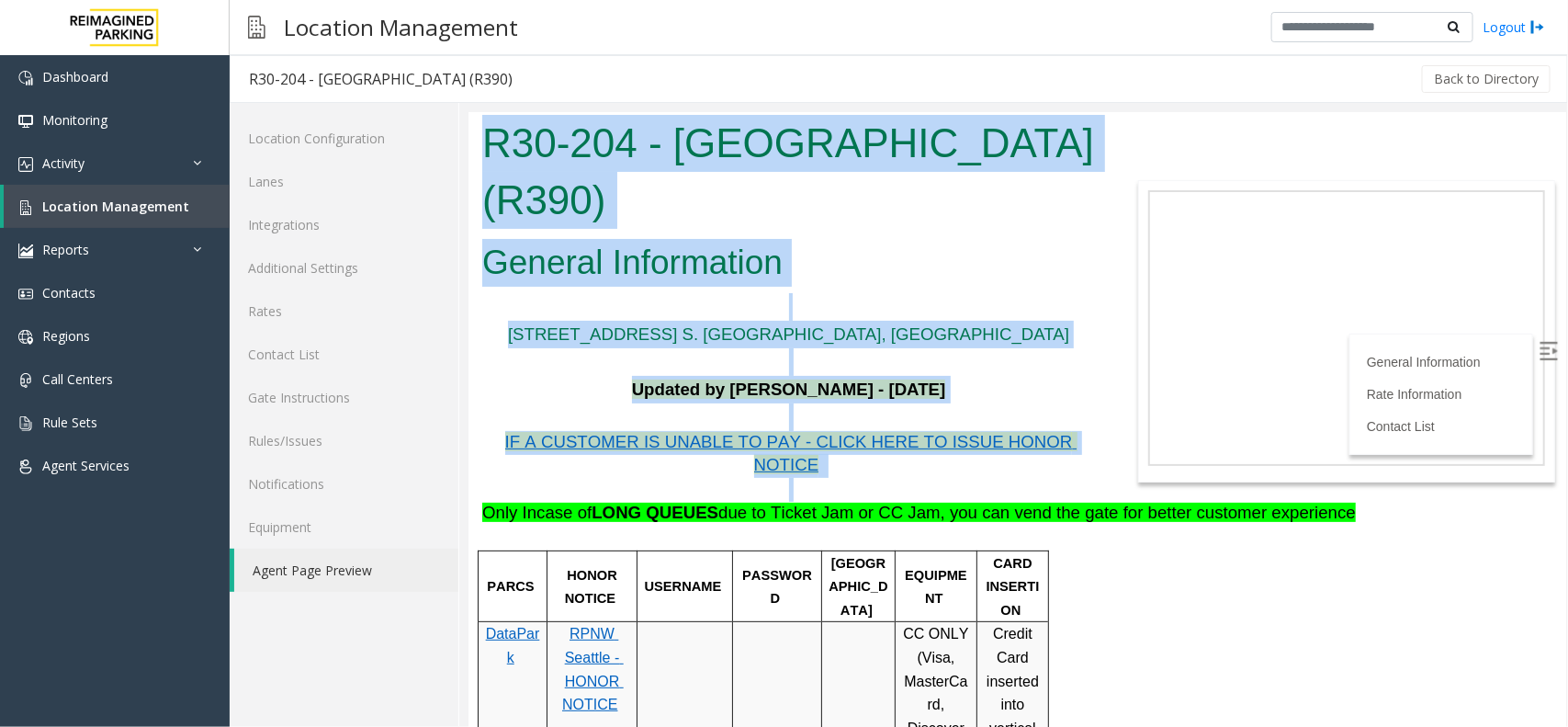 drag, startPoint x: 482, startPoint y: 493, endPoint x: 1272, endPoint y: 495, distance: 790.00253 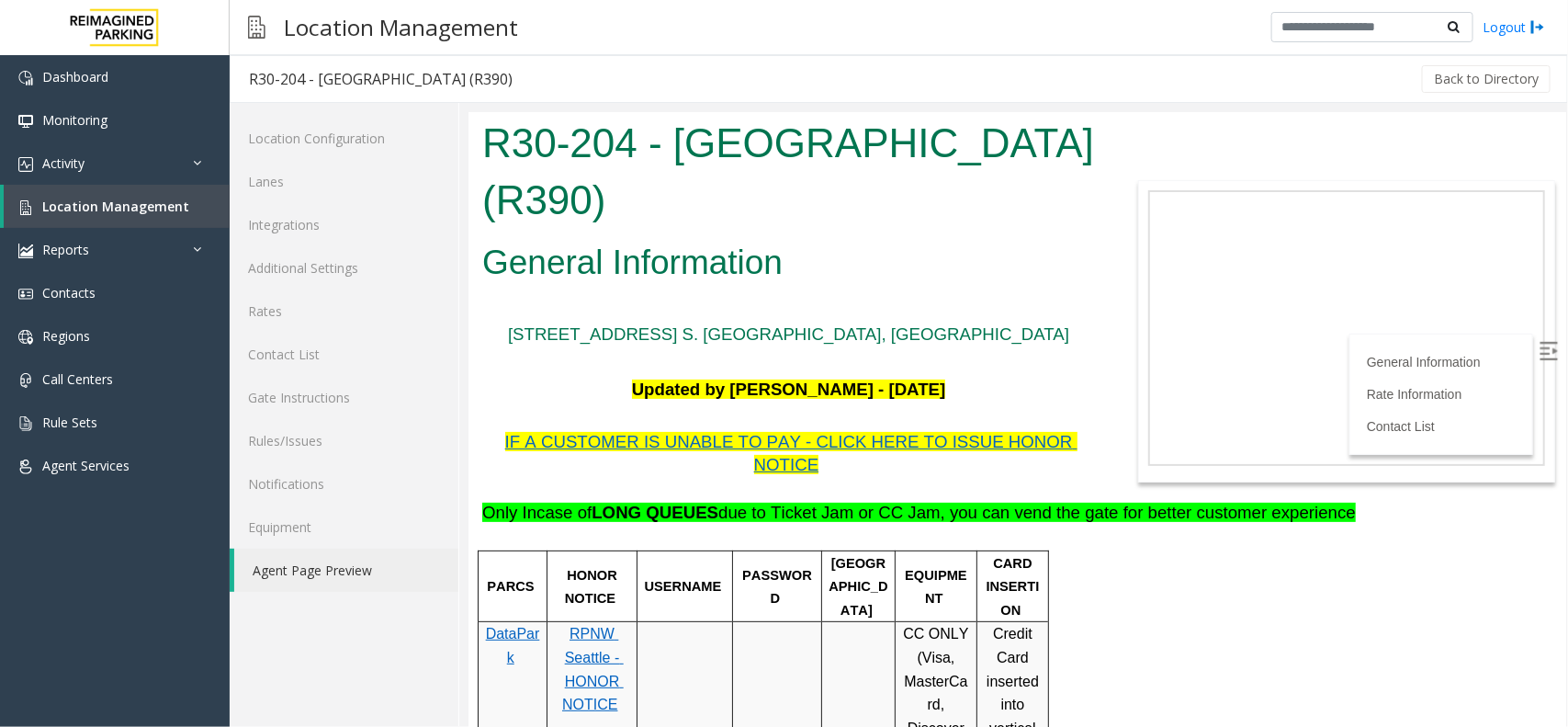 click on "R30-204 - Pacific Tower West Garage (R390)
General Information
1200 12th Ave. S. Seattle, WA Updated by Pranav Babbar - 24th May 2024 IF A CUSTOMER IS UNABLE TO PAY - CLICK HERE TO ISSUE HONOR NOTICE   Only Incase of  LONG QUEUES  due to Ticket Jam or CC Jam, you can vend the gate for better customer experience PARCS   HONOR NOTICE   USERNAME   PASSWORD   PARIS   EQUIPMENT   CARD INSERTION   DataPark   RPNW Seattle - HONOR NOTICE         CC ONLY ( Visa, MasterCard, Discover and American Express)     There is one POF (Pay on Foot)  on the 1st floor of the building near the elevators.     There are exit verifiers that are CC ONLY at both exits.    Credit Card inserted into vertical slot, with the mag-stripe at top, facing right   MANDATORY FIELDS   VALIDATIONS   APPROVED VALIDATION LIST   TICKET   MONTHLY CARDS/TENANTS   GARAGE LAYOUT   LOCATION TIME     Chaser Tickets   CCER, DSHS, Fare Start, NeighborCare         256 spaces   ." at bounding box center [1016, 418] 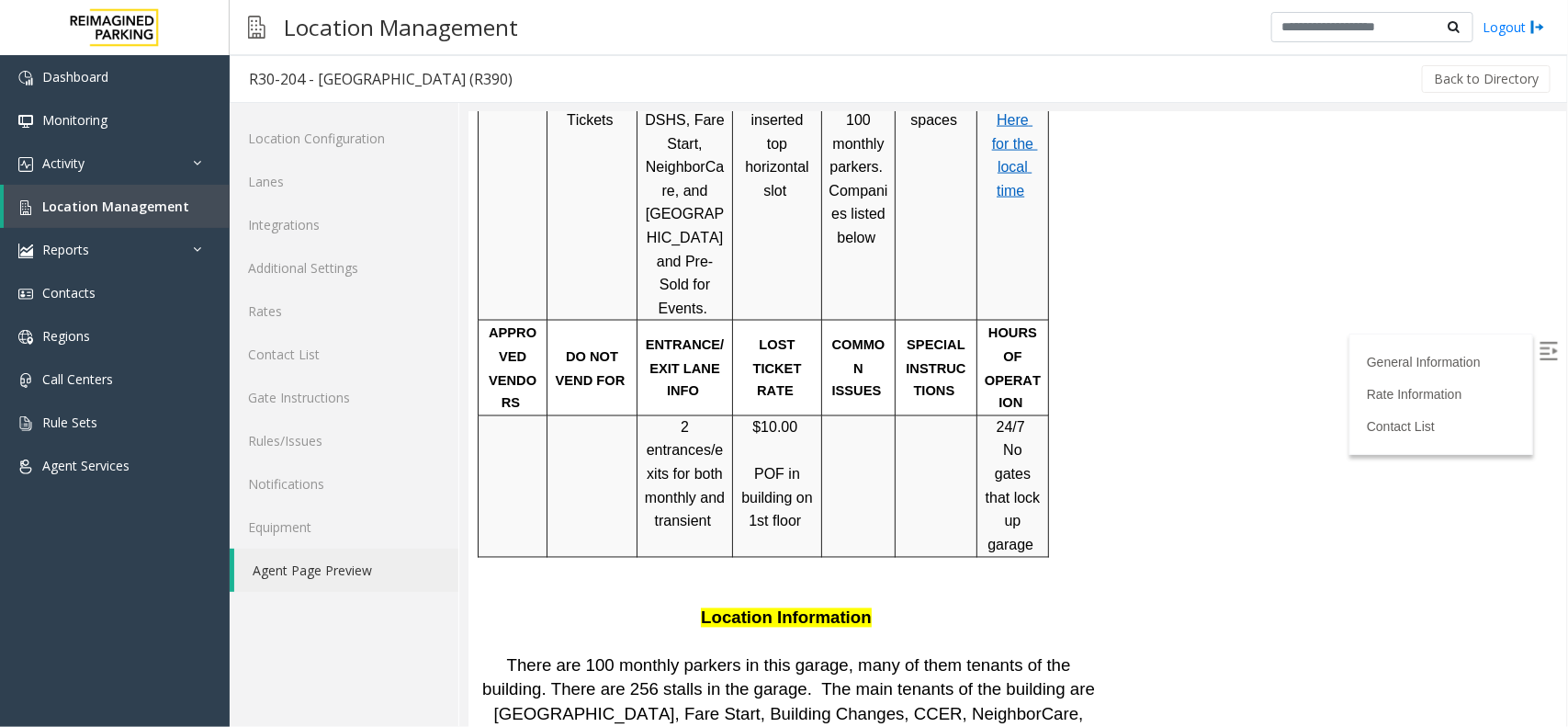 scroll, scrollTop: 1379, scrollLeft: 0, axis: vertical 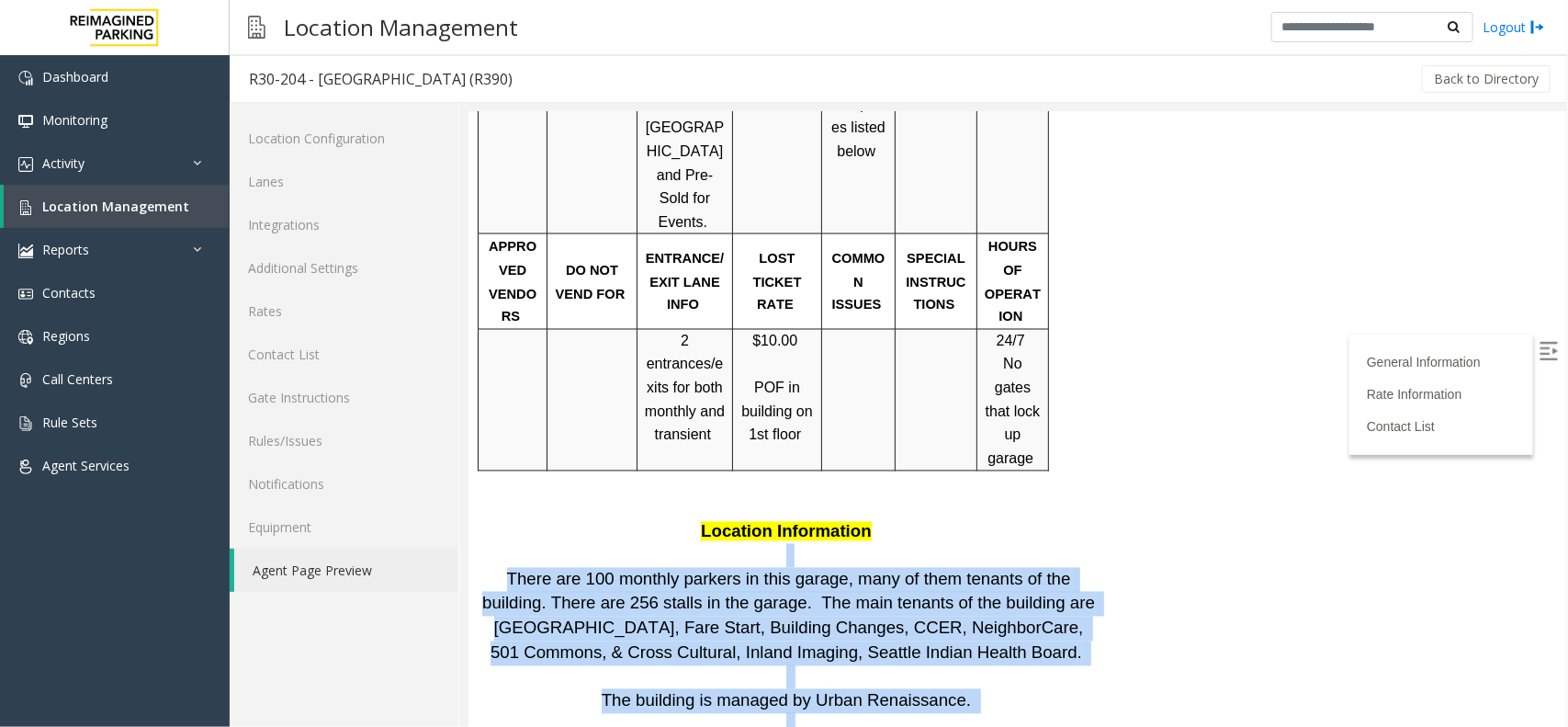 drag, startPoint x: 974, startPoint y: 686, endPoint x: 486, endPoint y: 399, distance: 566.13868 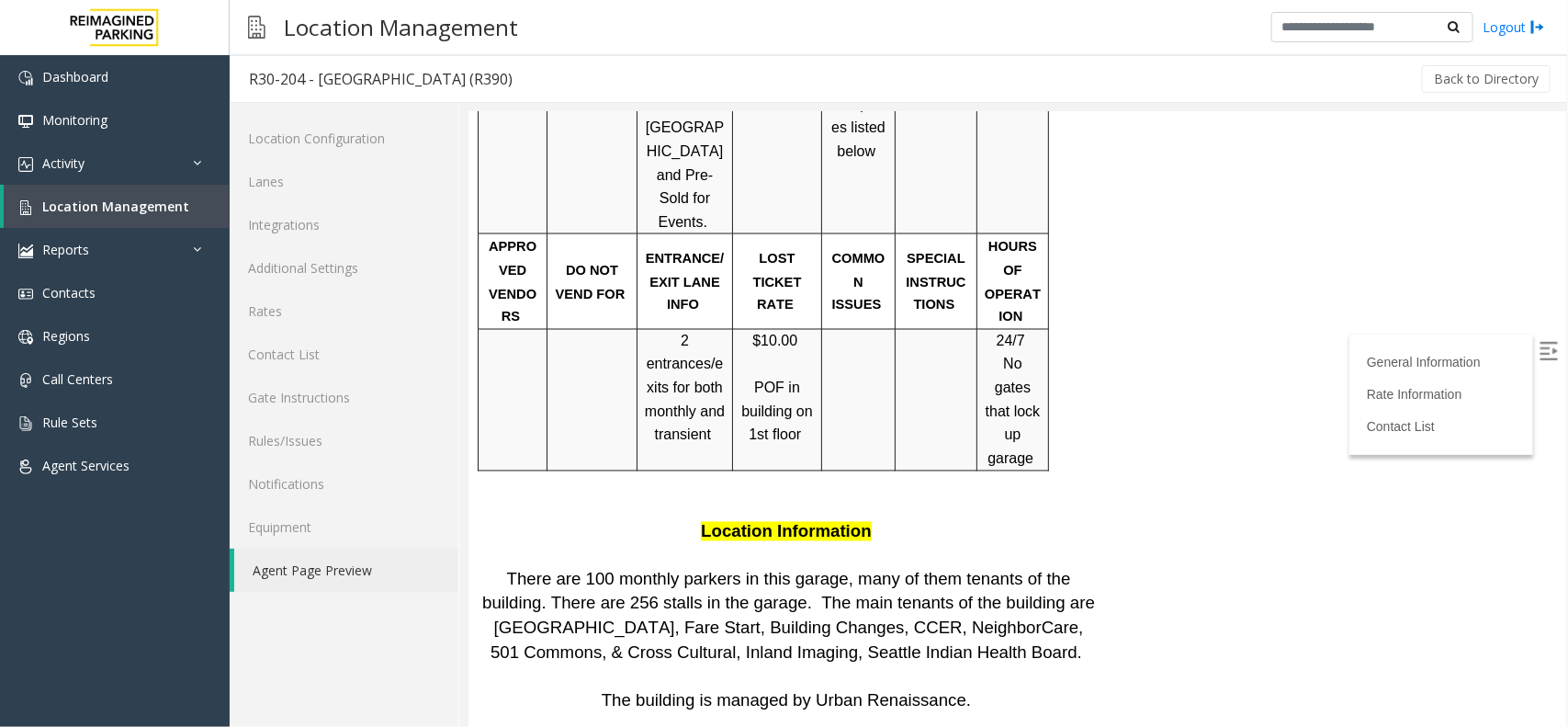 click on "Location Information" at bounding box center [787, 543] 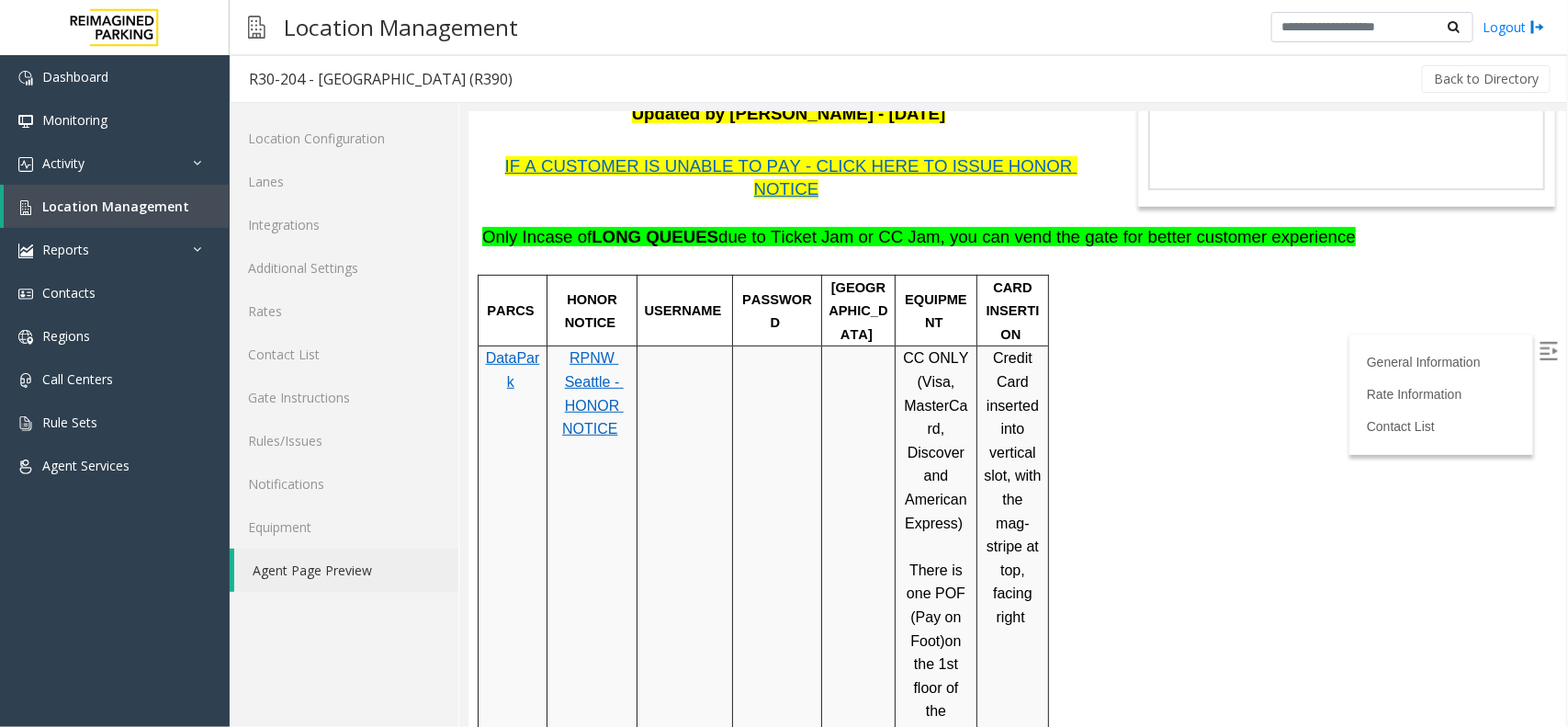 scroll, scrollTop: 0, scrollLeft: 0, axis: both 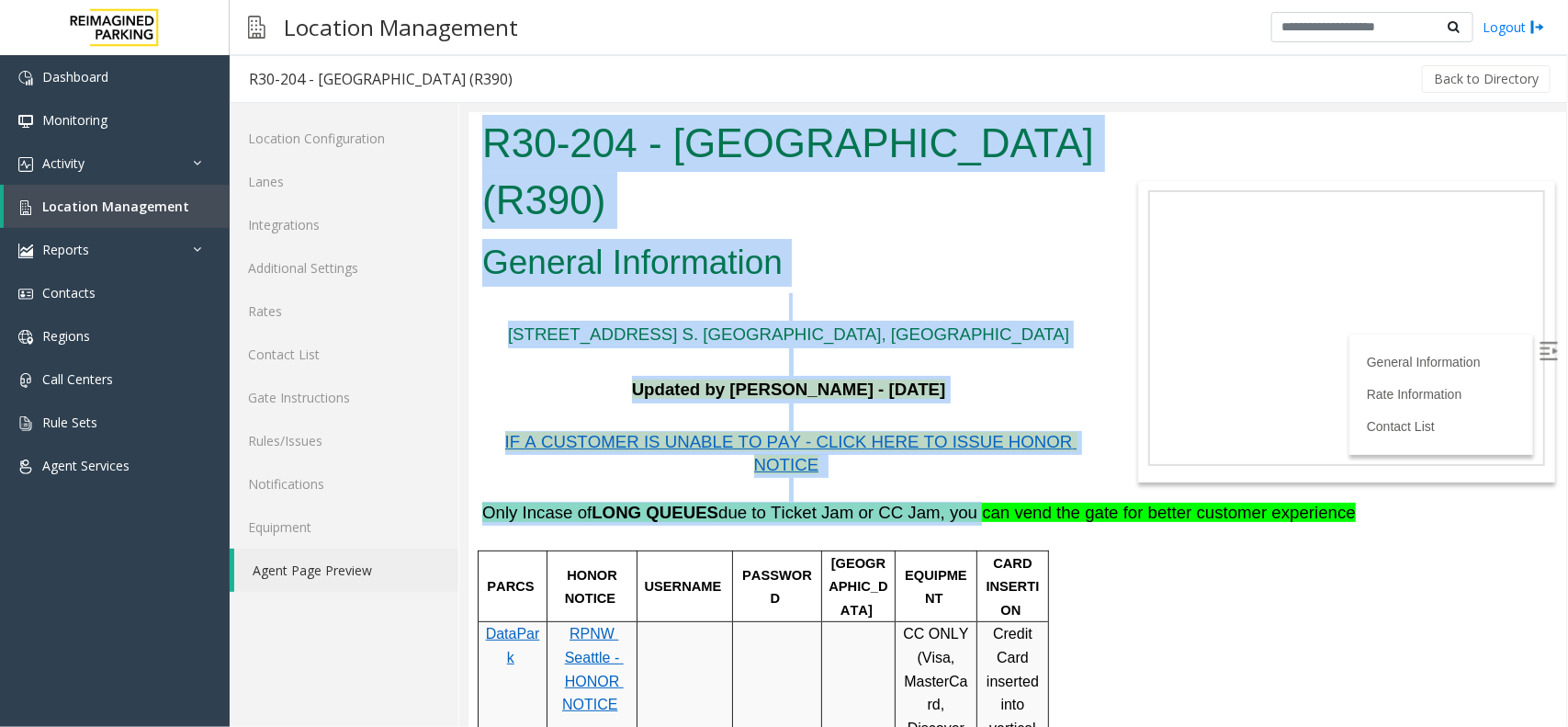 drag, startPoint x: 919, startPoint y: 491, endPoint x: 1292, endPoint y: 500, distance: 373.10856 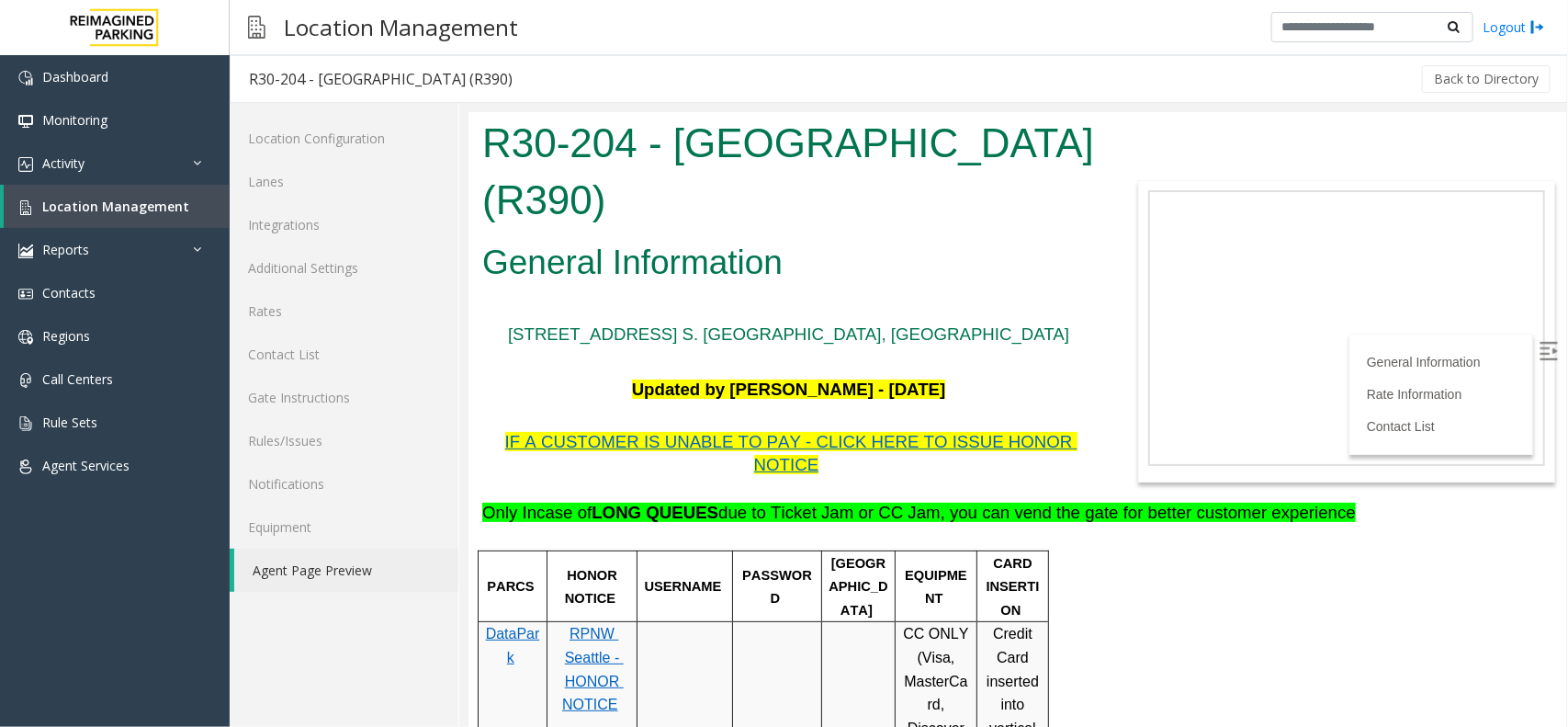 click on "R30-204 - [GEOGRAPHIC_DATA] (R390)
General Information
[STREET_ADDRESS] S. [GEOGRAPHIC_DATA], [GEOGRAPHIC_DATA] Updated by [PERSON_NAME] - [DATE] IF A CUSTOMER IS UNABLE TO PAY - CLICK HERE TO ISSUE HONOR NOTICE   Only Incase of  LONG QUEUES  due to Ticket Jam or CC Jam, you can vend the gate for better customer experience PARCS   HONOR NOTICE   USERNAME   PASSWORD   PARIS   EQUIPMENT   CARD INSERTION   DataPark   RPNW [GEOGRAPHIC_DATA] - HONOR NOTICE         CC ONLY ( Visa, MasterCard, Discover and American Express)     There is one POF (Pay on Foot)  on the 1st floor of the building near the elevators.     There are exit verifiers that are CC ONLY at both exits.    Credit Card inserted into vertical slot, with the mag-stripe at top, facing right   MANDATORY FIELDS   VALIDATIONS   APPROVED VALIDATION LIST   TICKET   MONTHLY CARDS/TENANTS   GARAGE LAYOUT   LOCATION TIME     Chaser Tickets   CCER, DSHS, Fare Start, NeighborCare         256 spaces   ." at bounding box center (1016, 418) 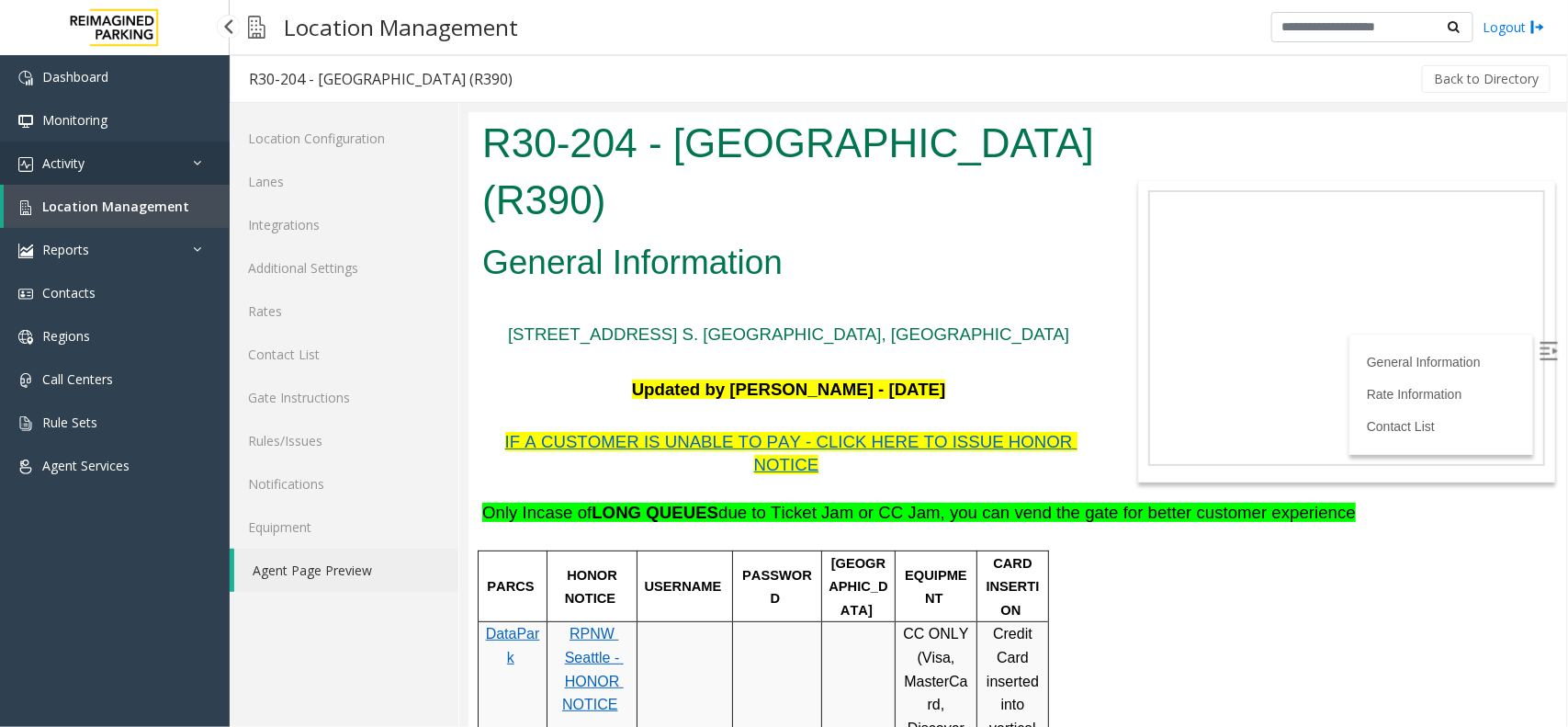 click on "Activity" at bounding box center [115, 163] 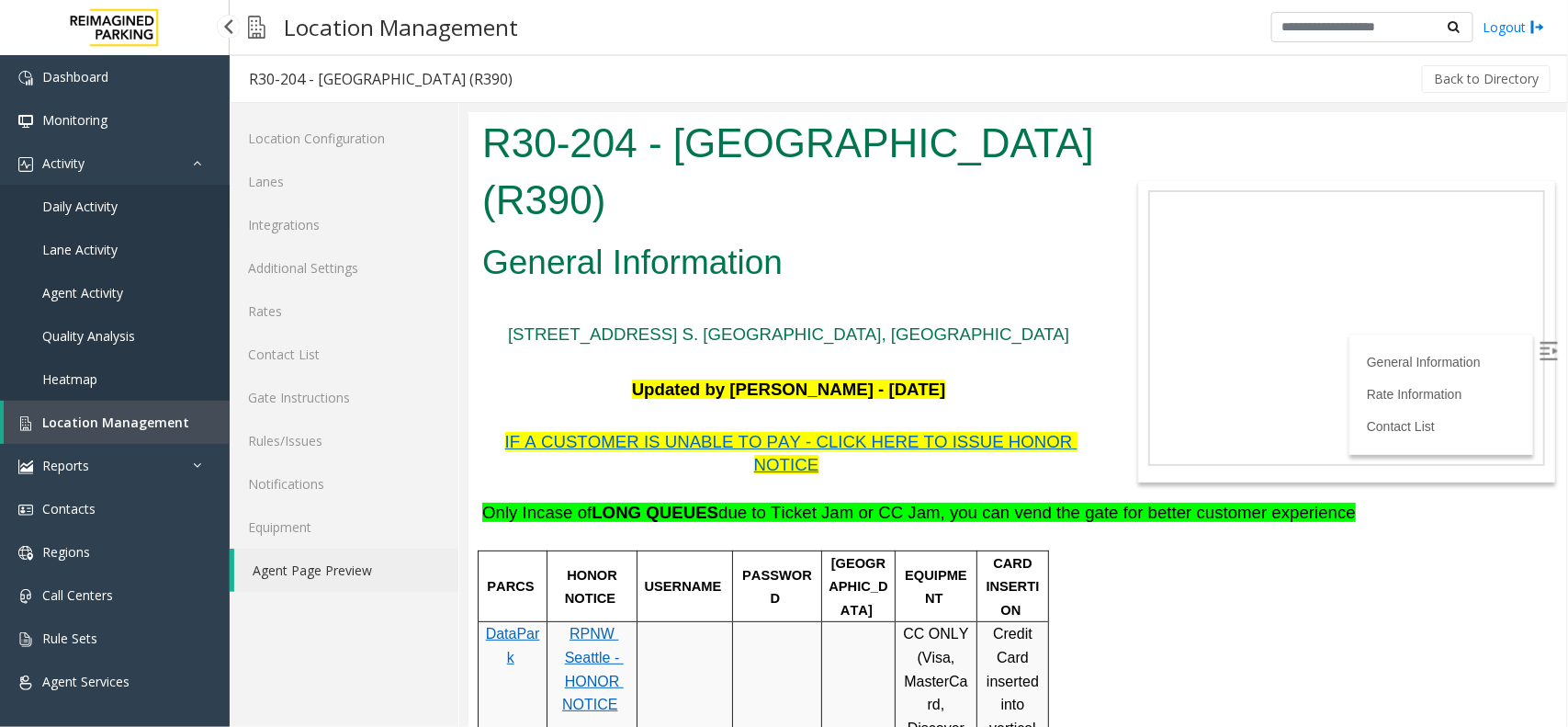 click on "Daily Activity" at bounding box center [115, 206] 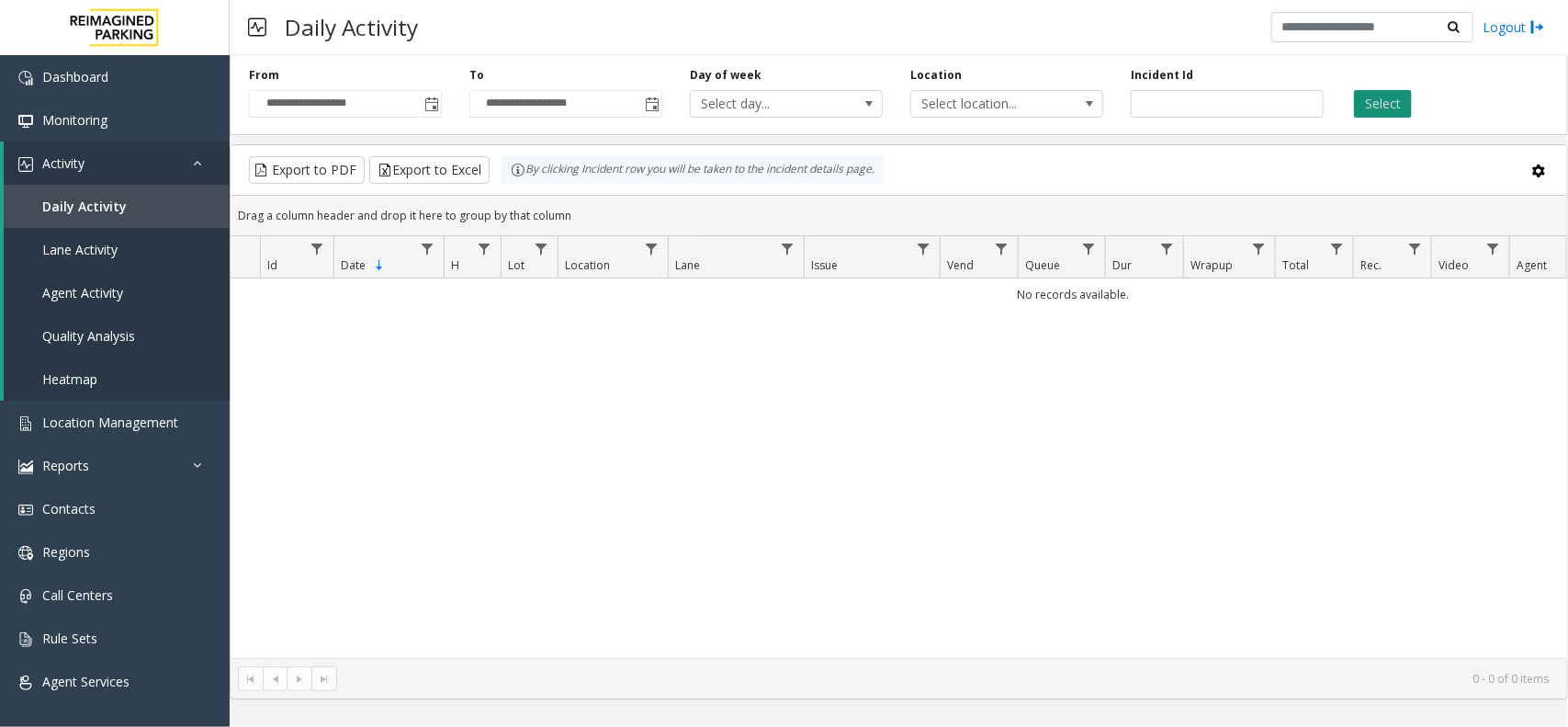 click on "Select" 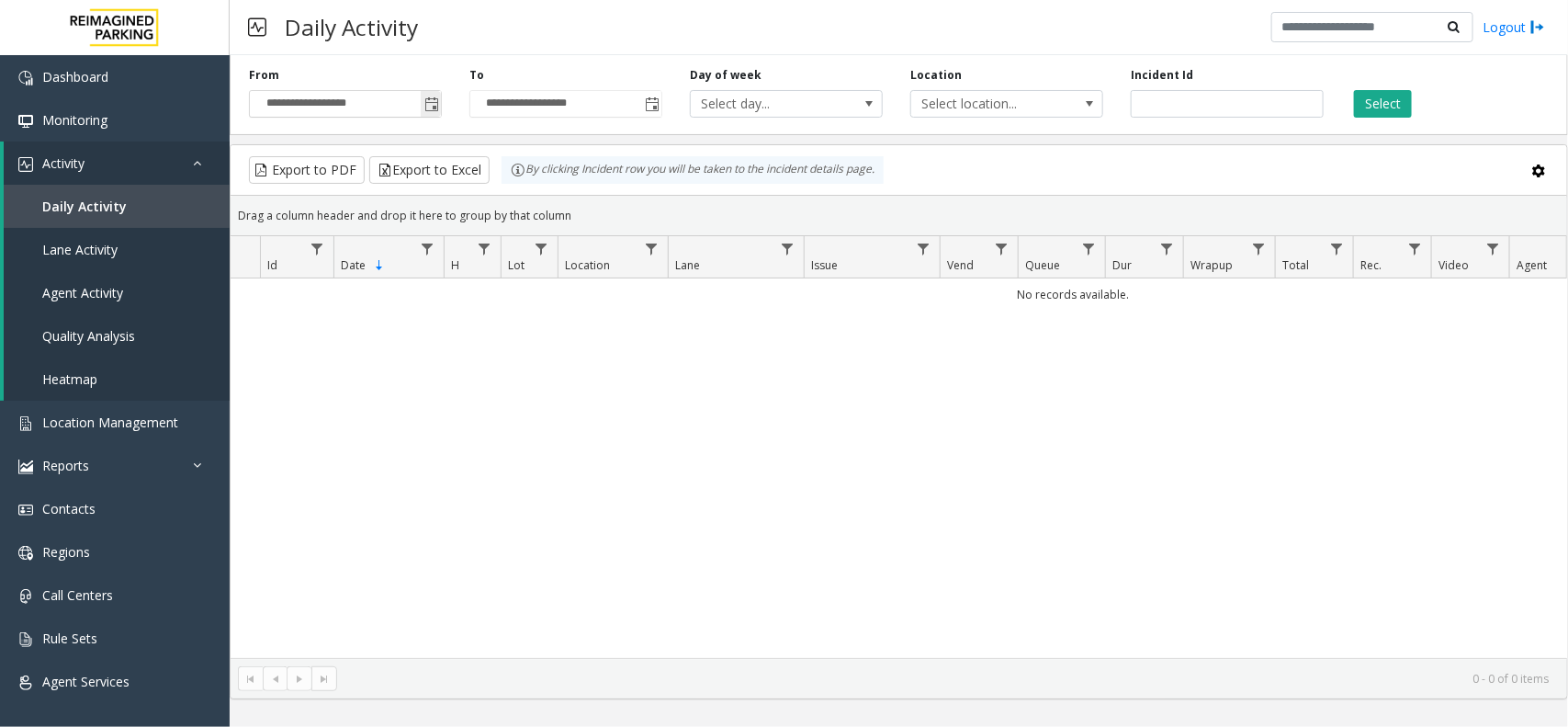 click 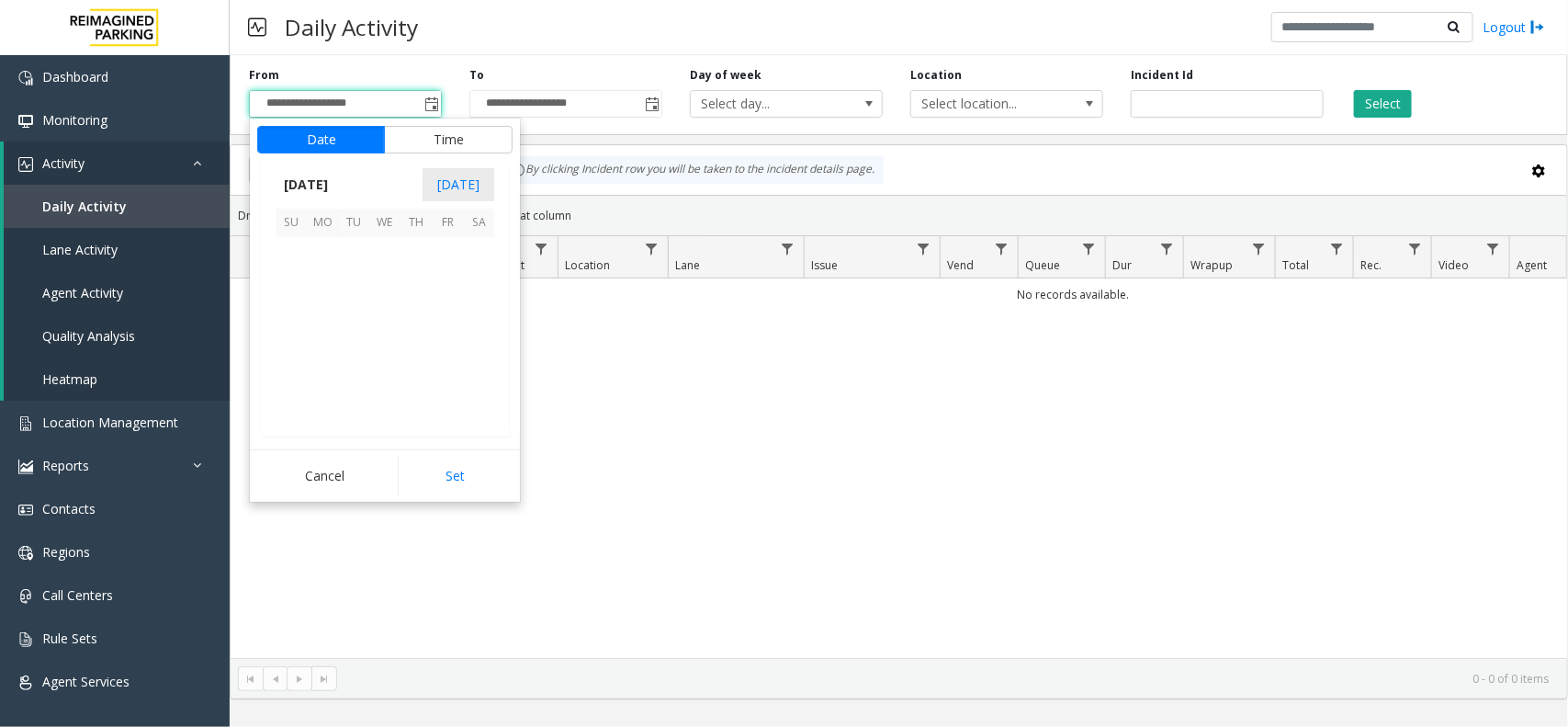 scroll, scrollTop: 329276, scrollLeft: 0, axis: vertical 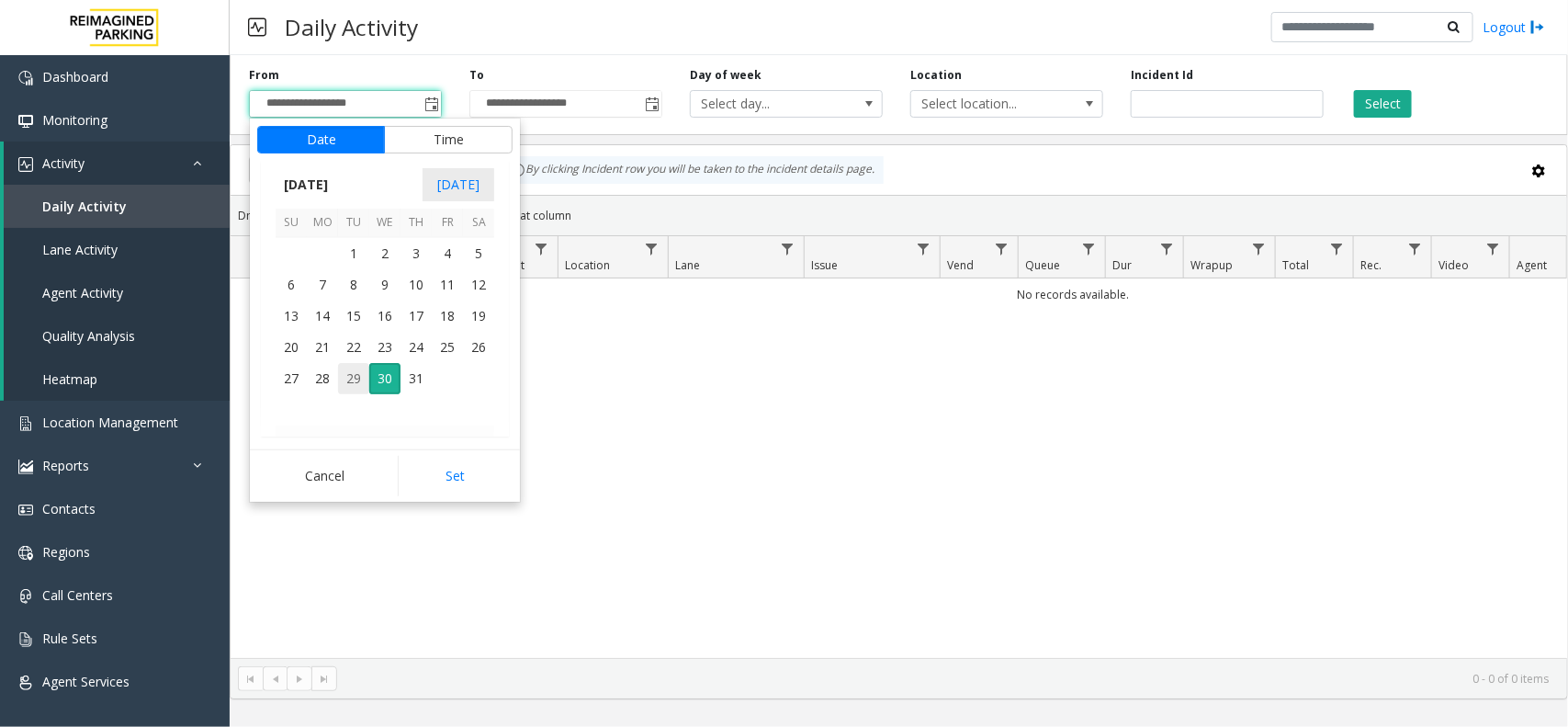 click on "29" at bounding box center (354, 379) 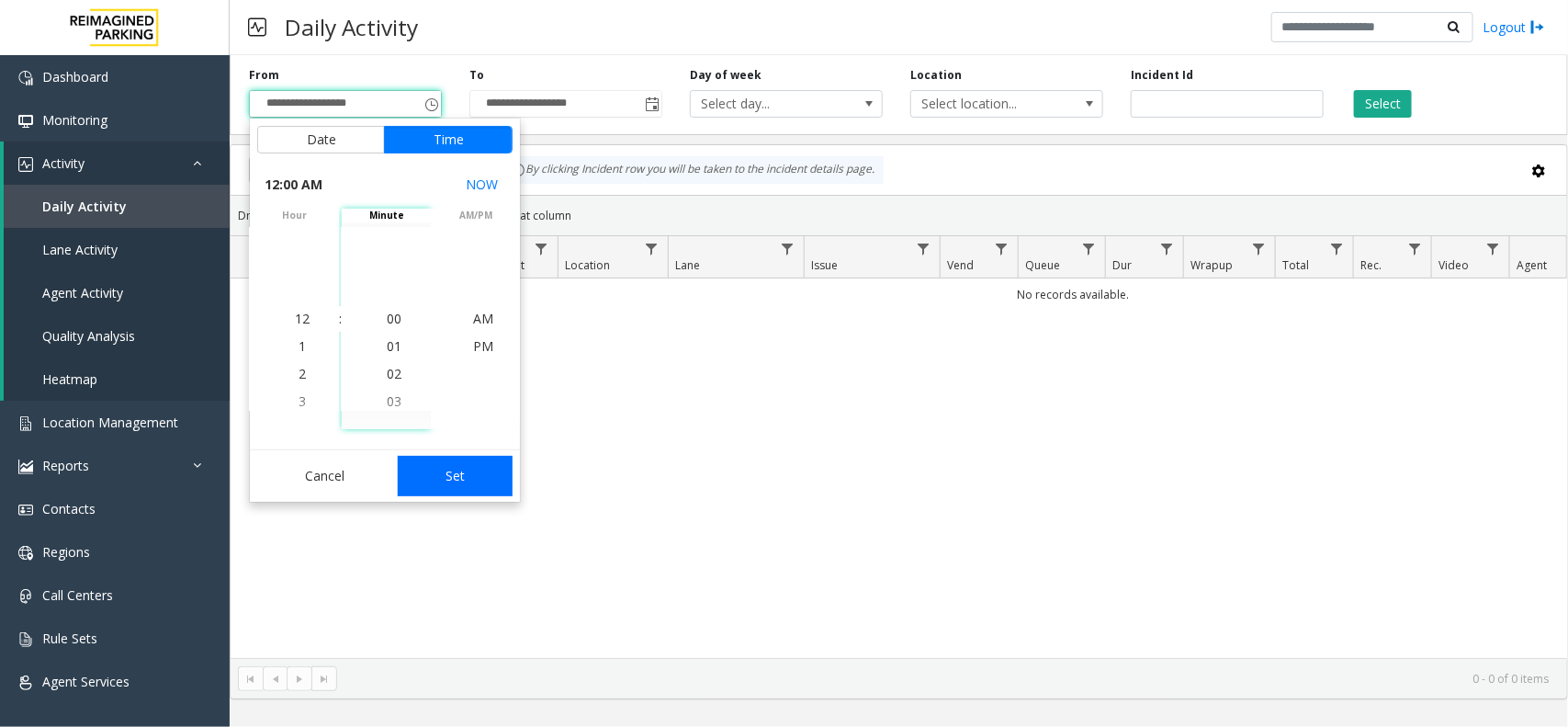 click on "Set" 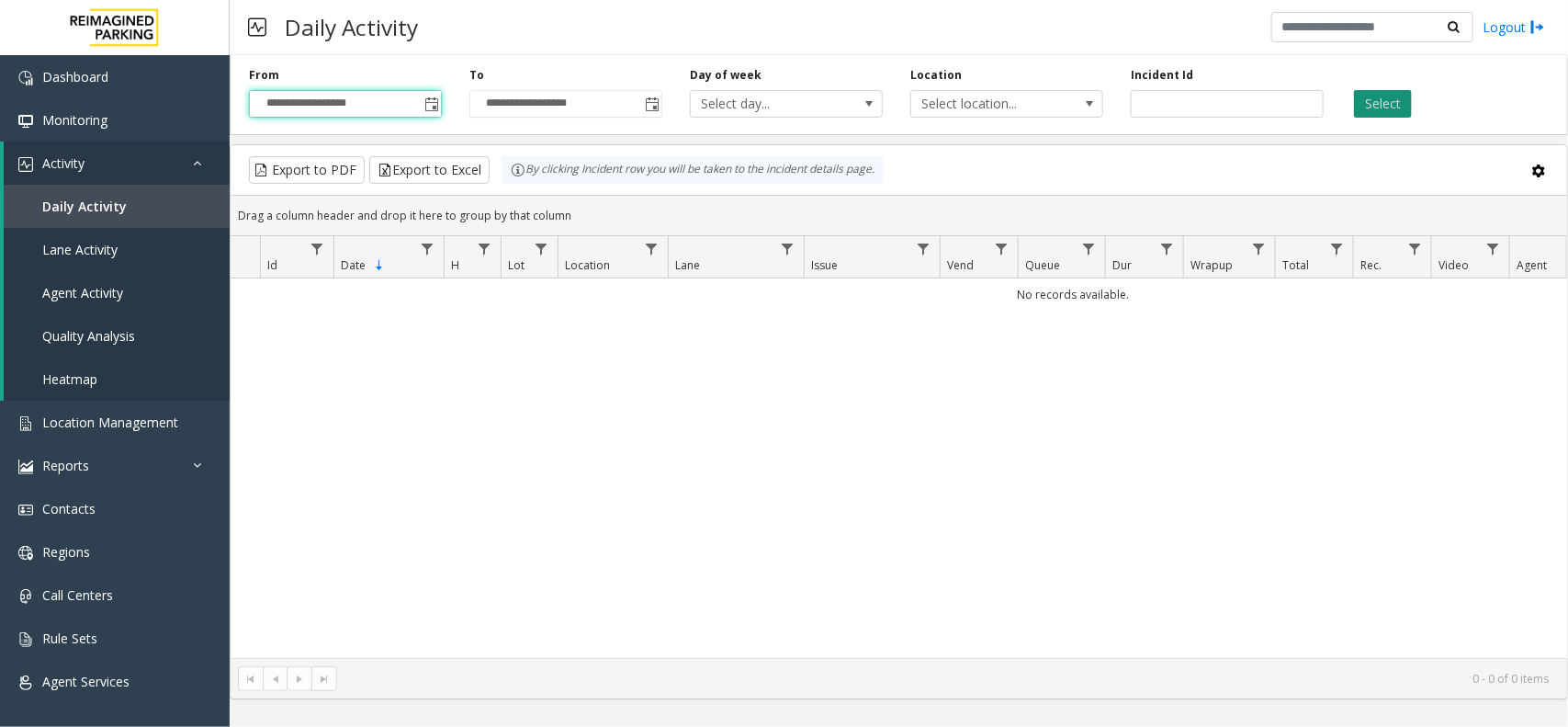 click on "Select" 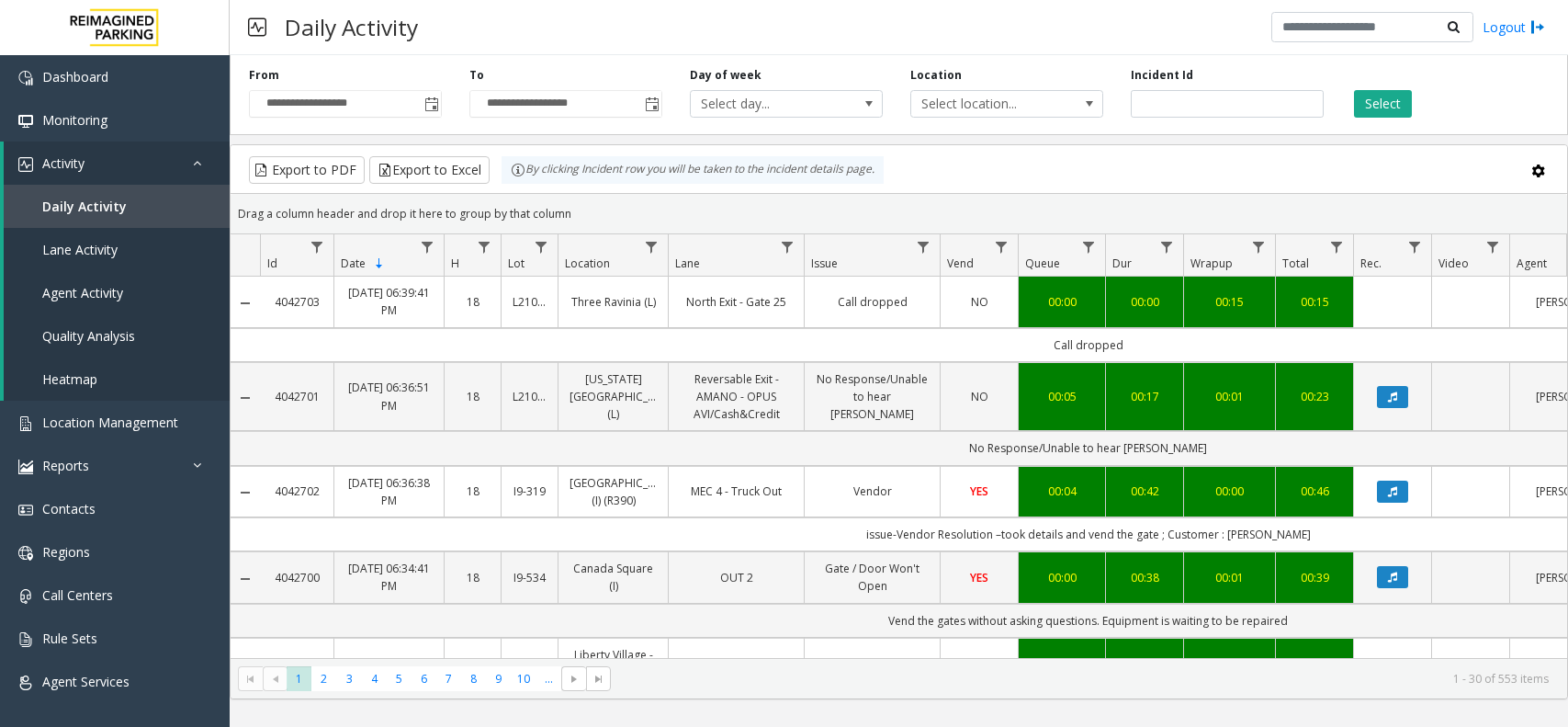 scroll, scrollTop: 0, scrollLeft: 0, axis: both 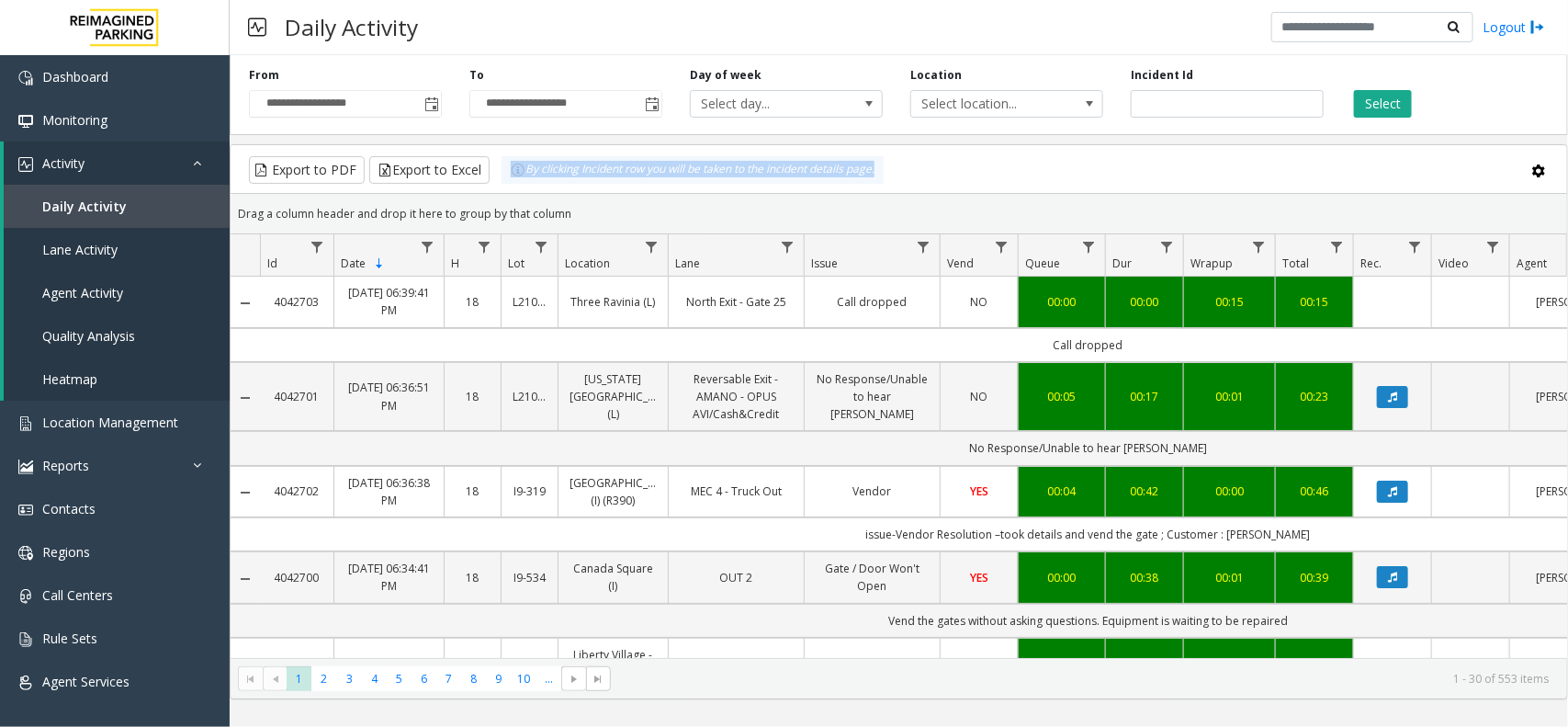 drag, startPoint x: 999, startPoint y: 157, endPoint x: 1030, endPoint y: 153, distance: 31.257 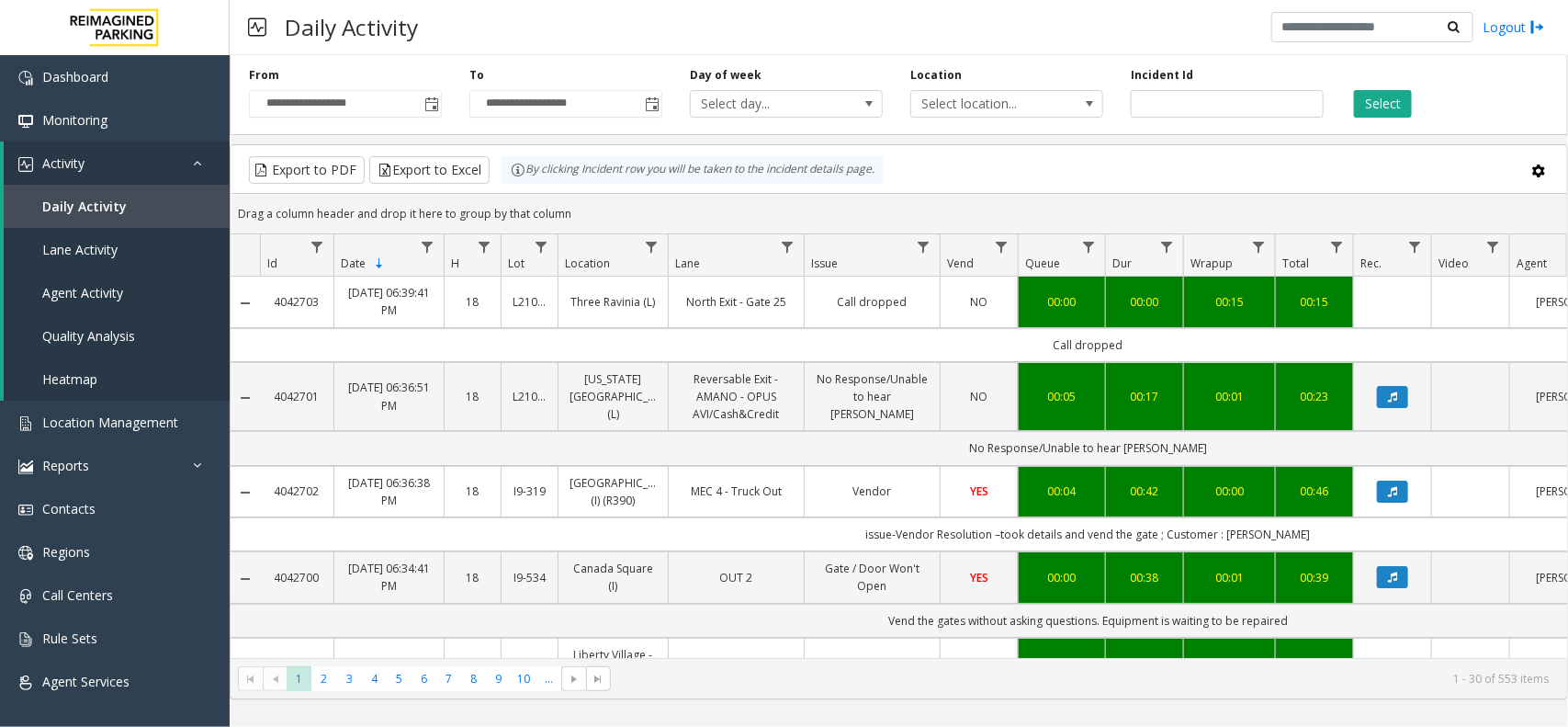 click on "Export to PDF  Export to Excel By clicking Incident row you will be taken to the incident details page." 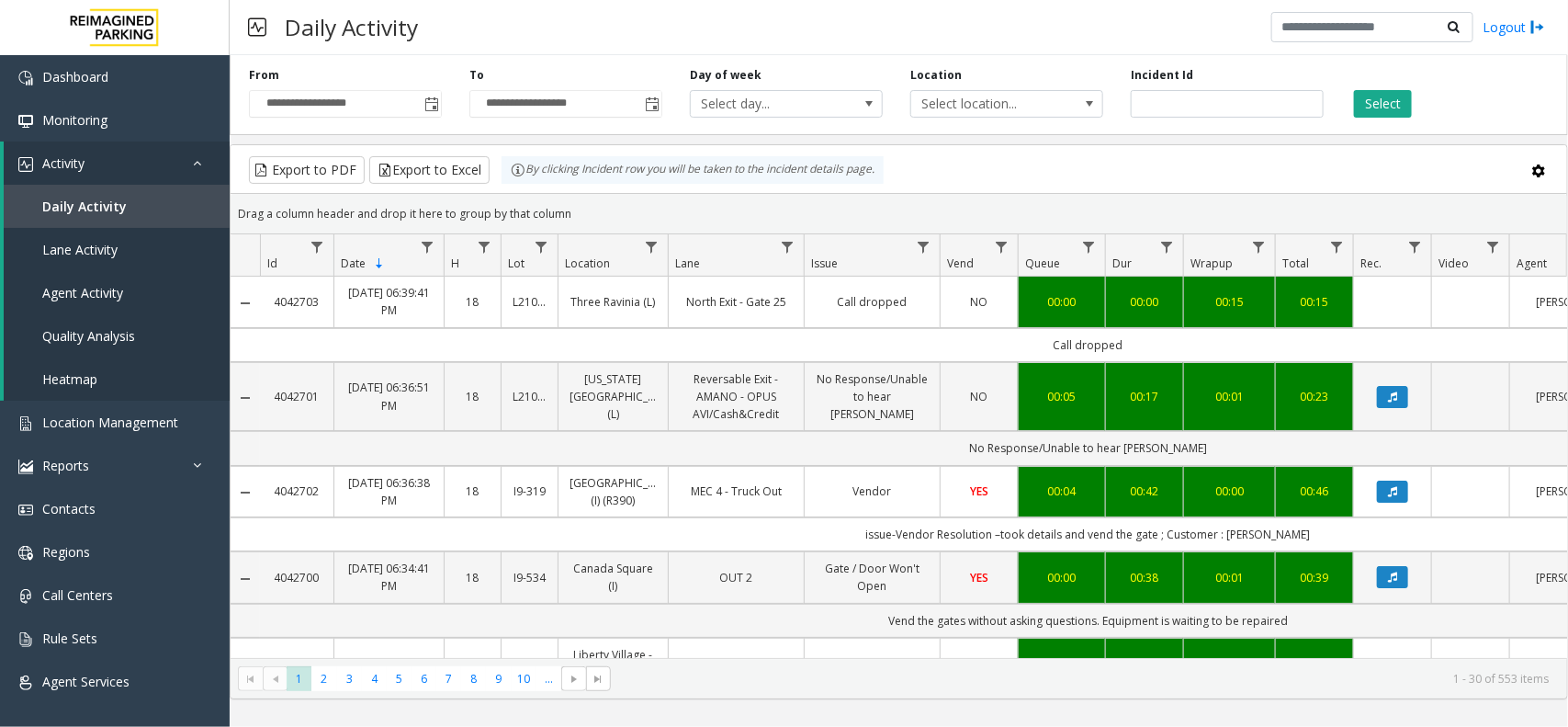 scroll, scrollTop: 0, scrollLeft: 76, axis: horizontal 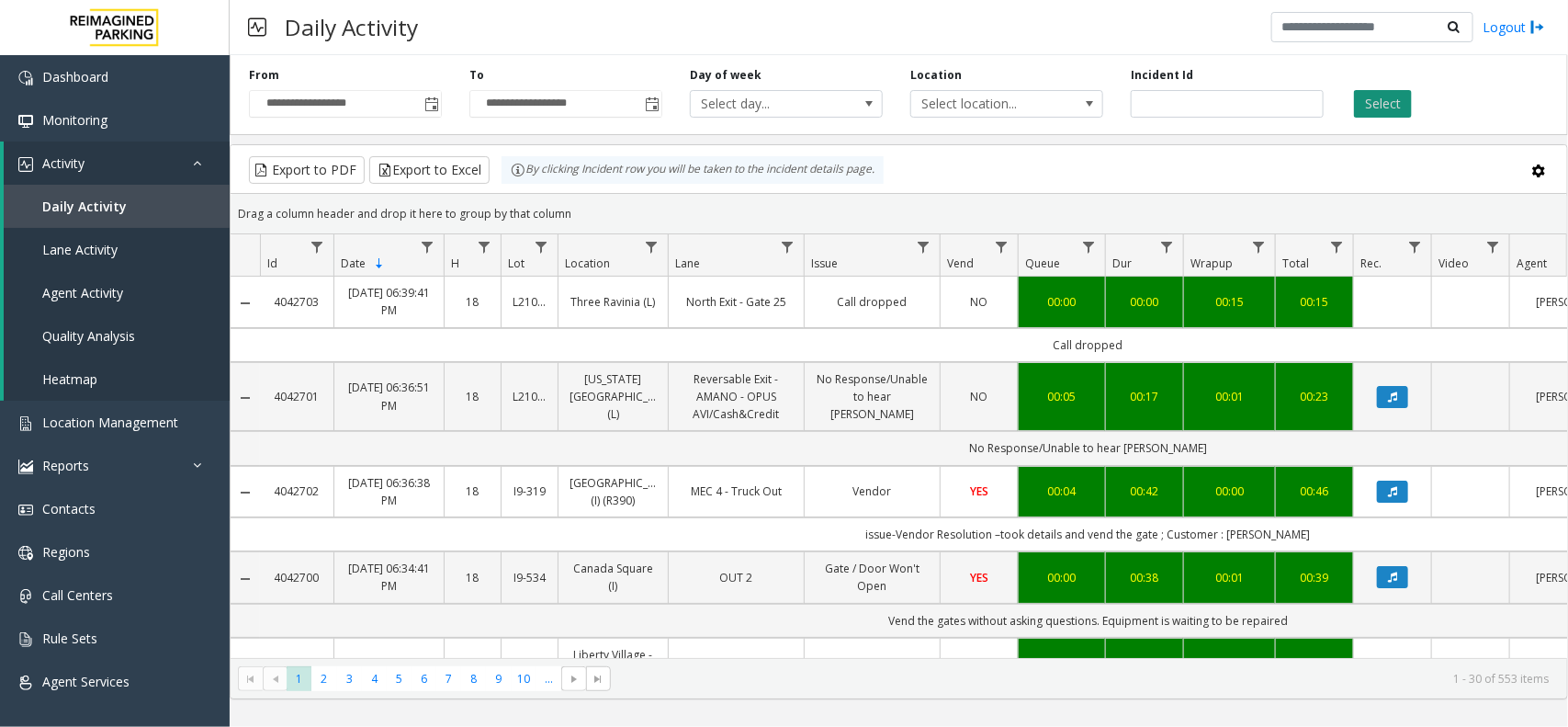 click on "Select" 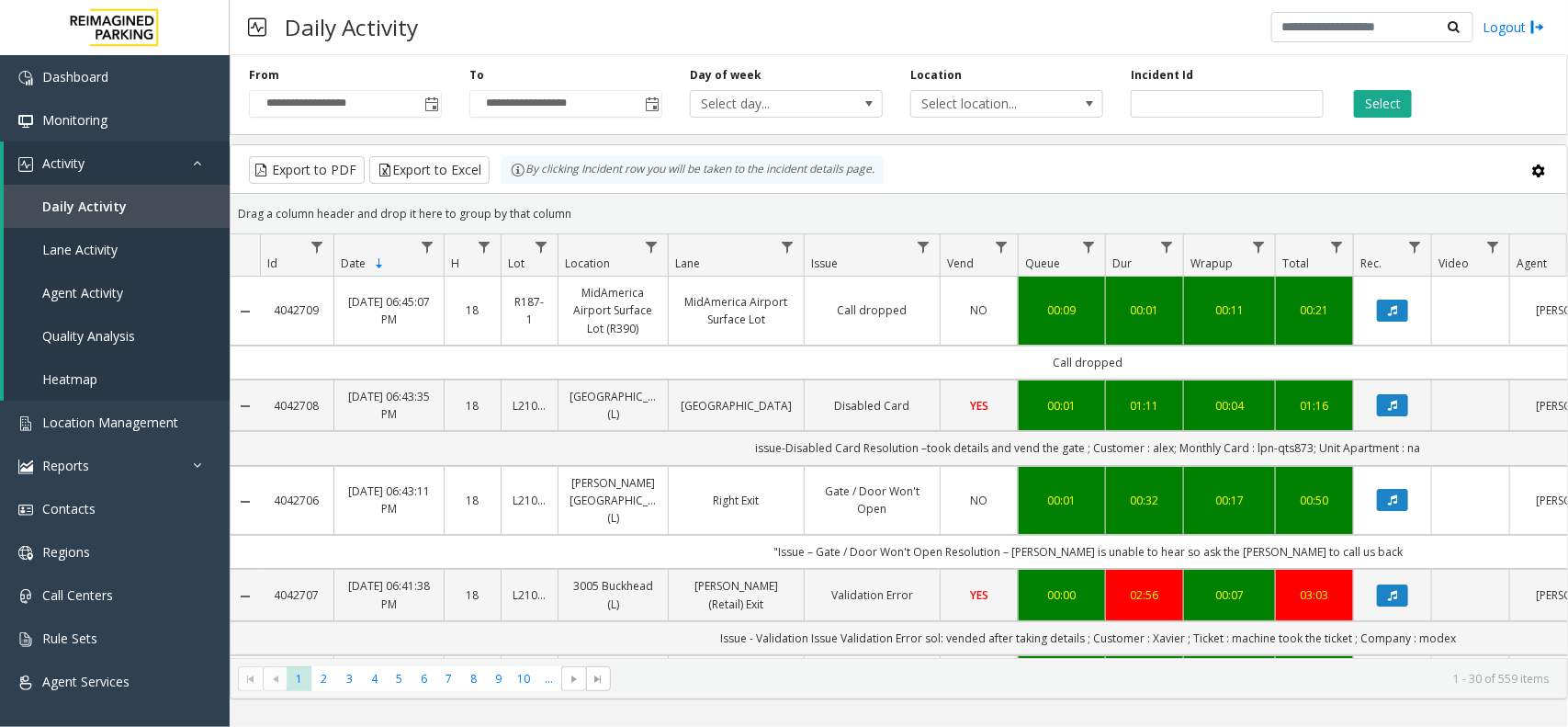 scroll, scrollTop: 0, scrollLeft: 75, axis: horizontal 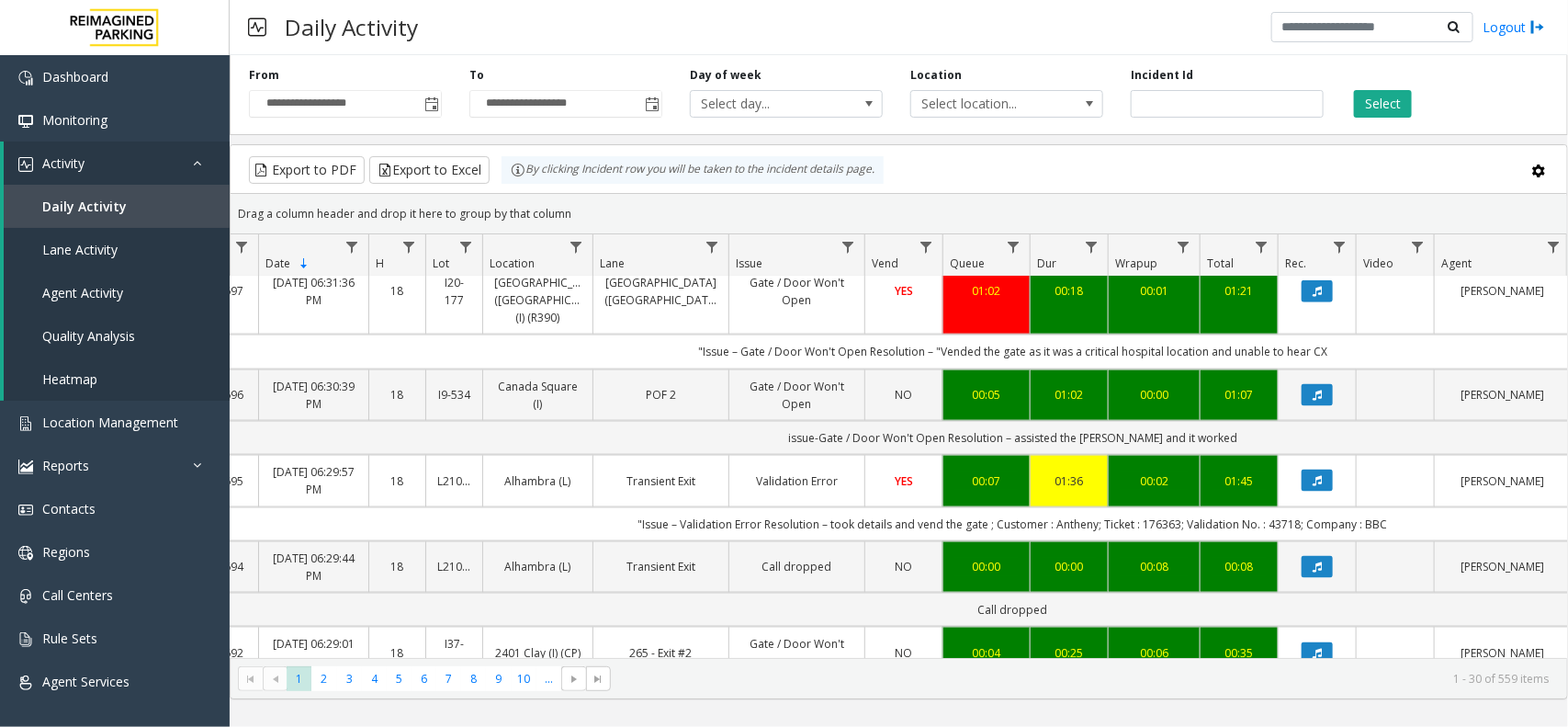 drag, startPoint x: 783, startPoint y: 481, endPoint x: 1269, endPoint y: 150, distance: 588.01105 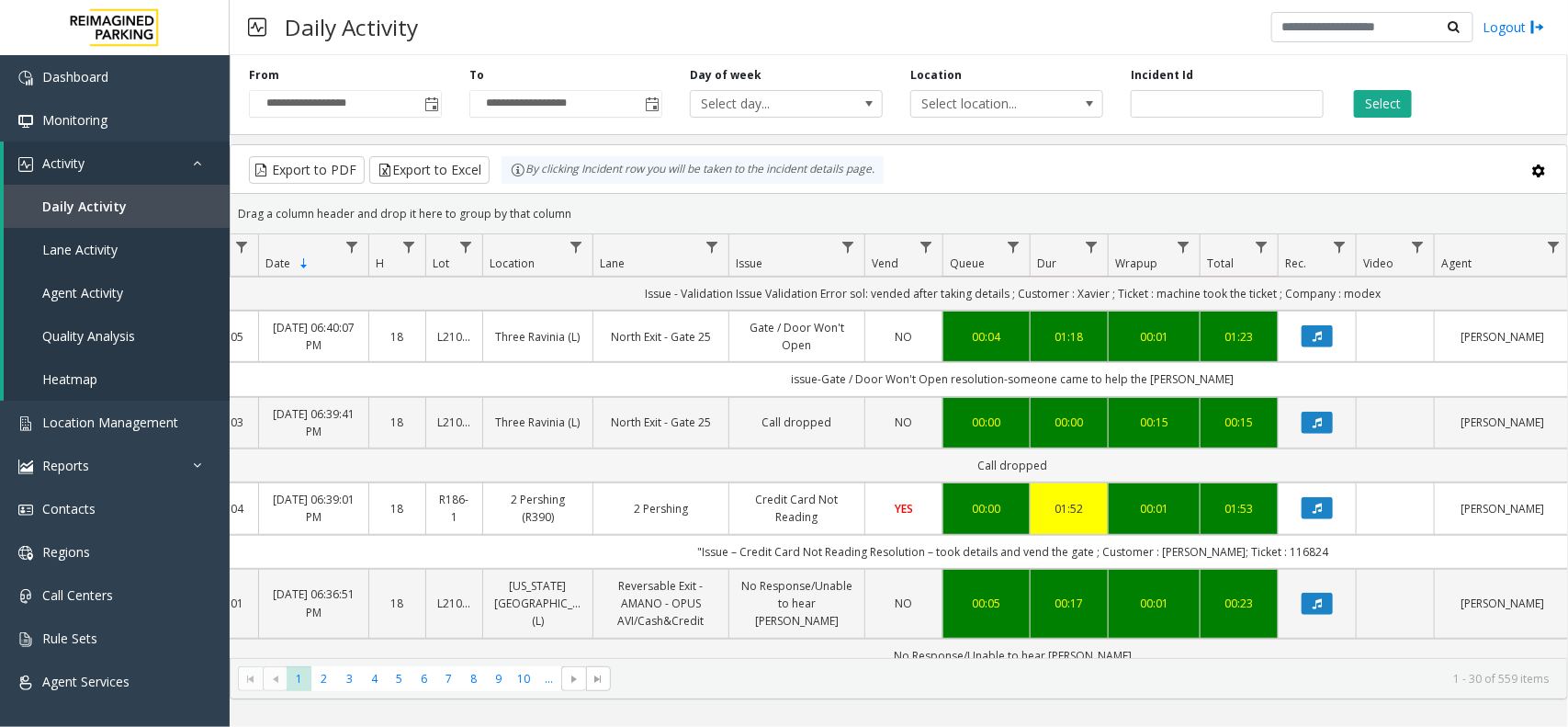 scroll, scrollTop: 0, scrollLeft: 75, axis: horizontal 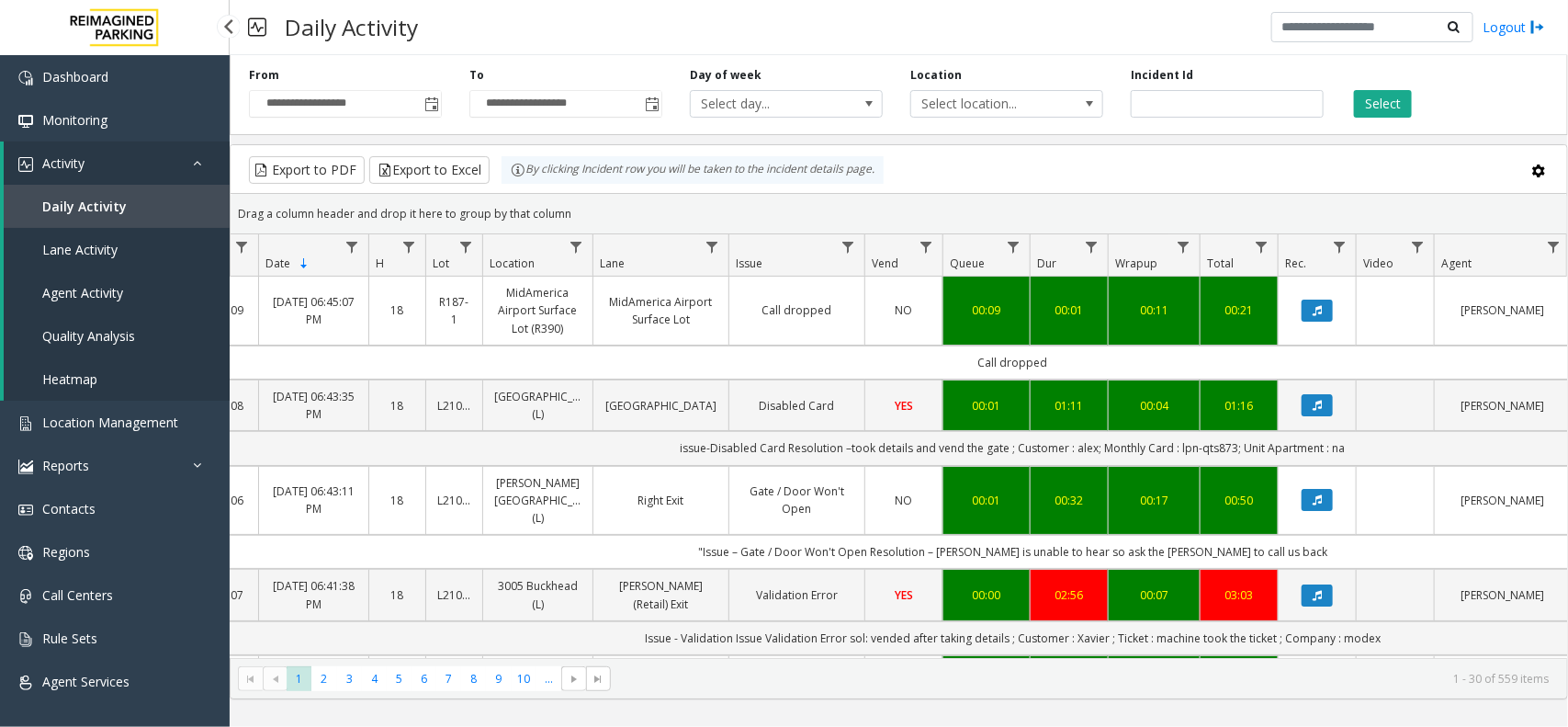 click at bounding box center [202, 163] 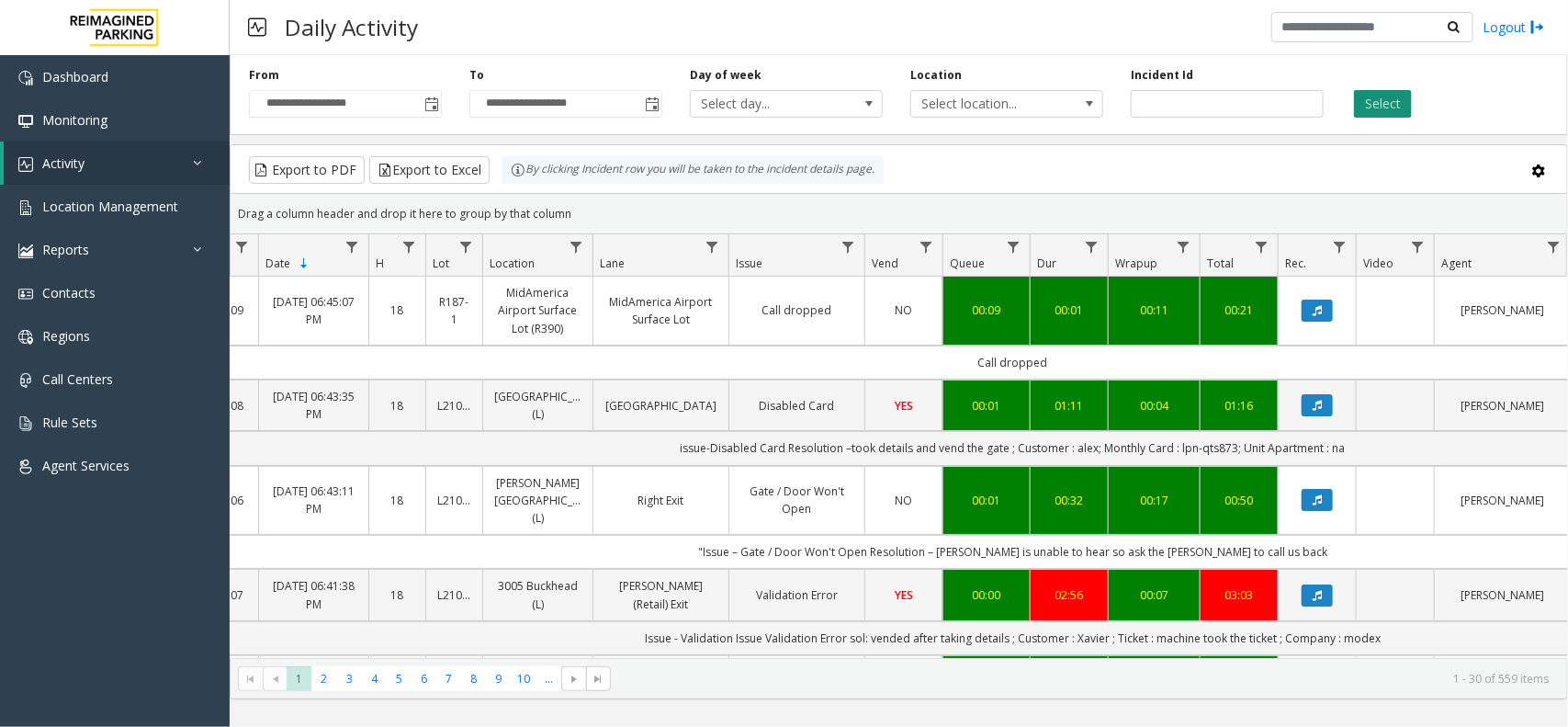 click on "Select" 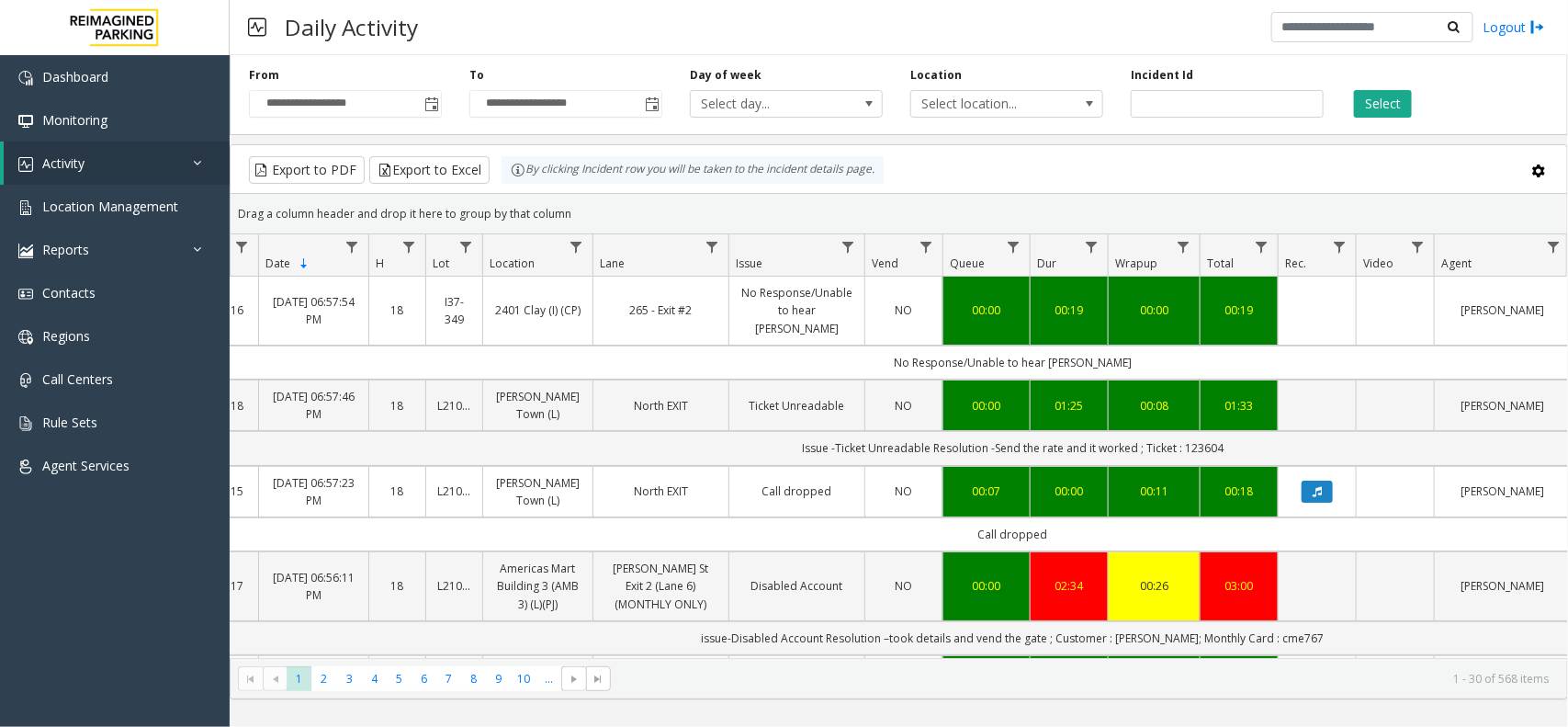 click on "**********" 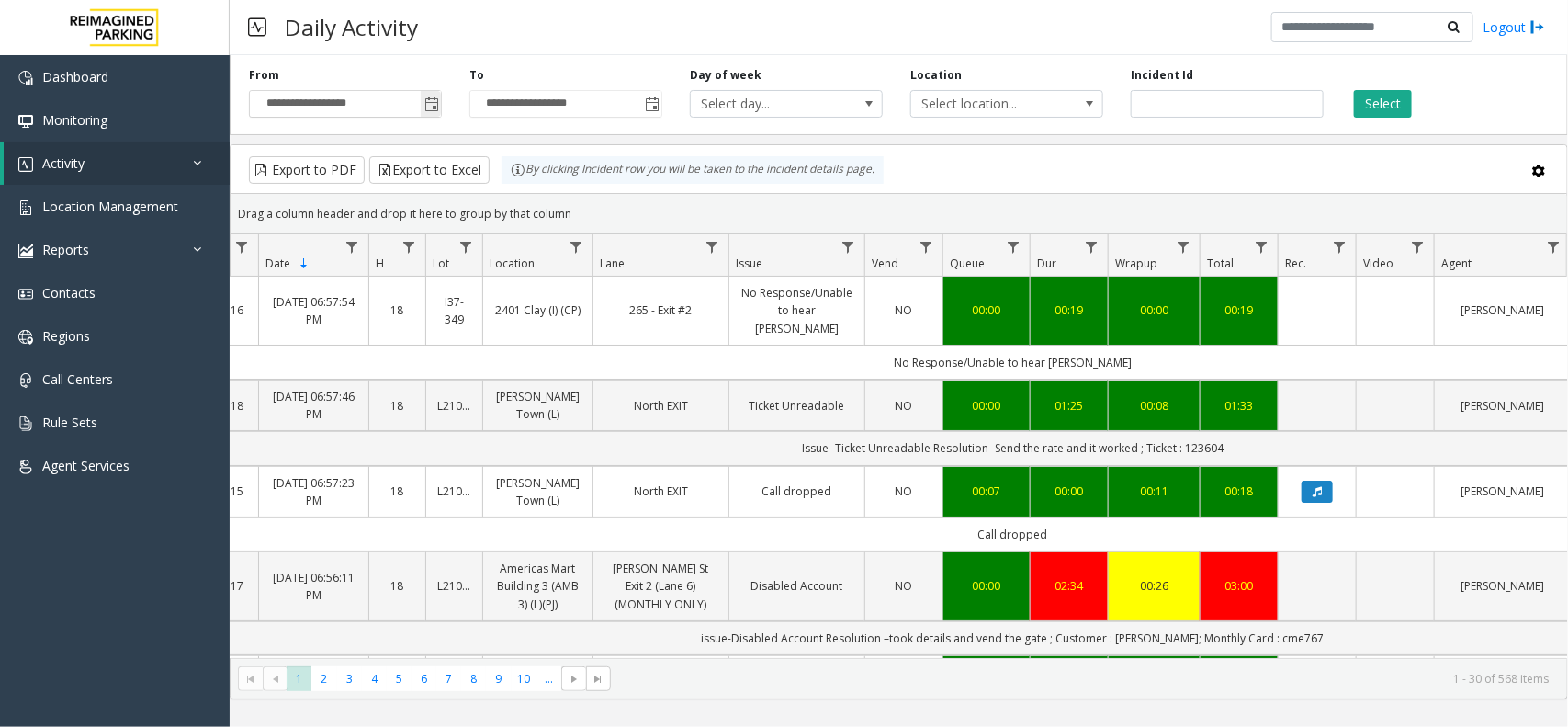 click 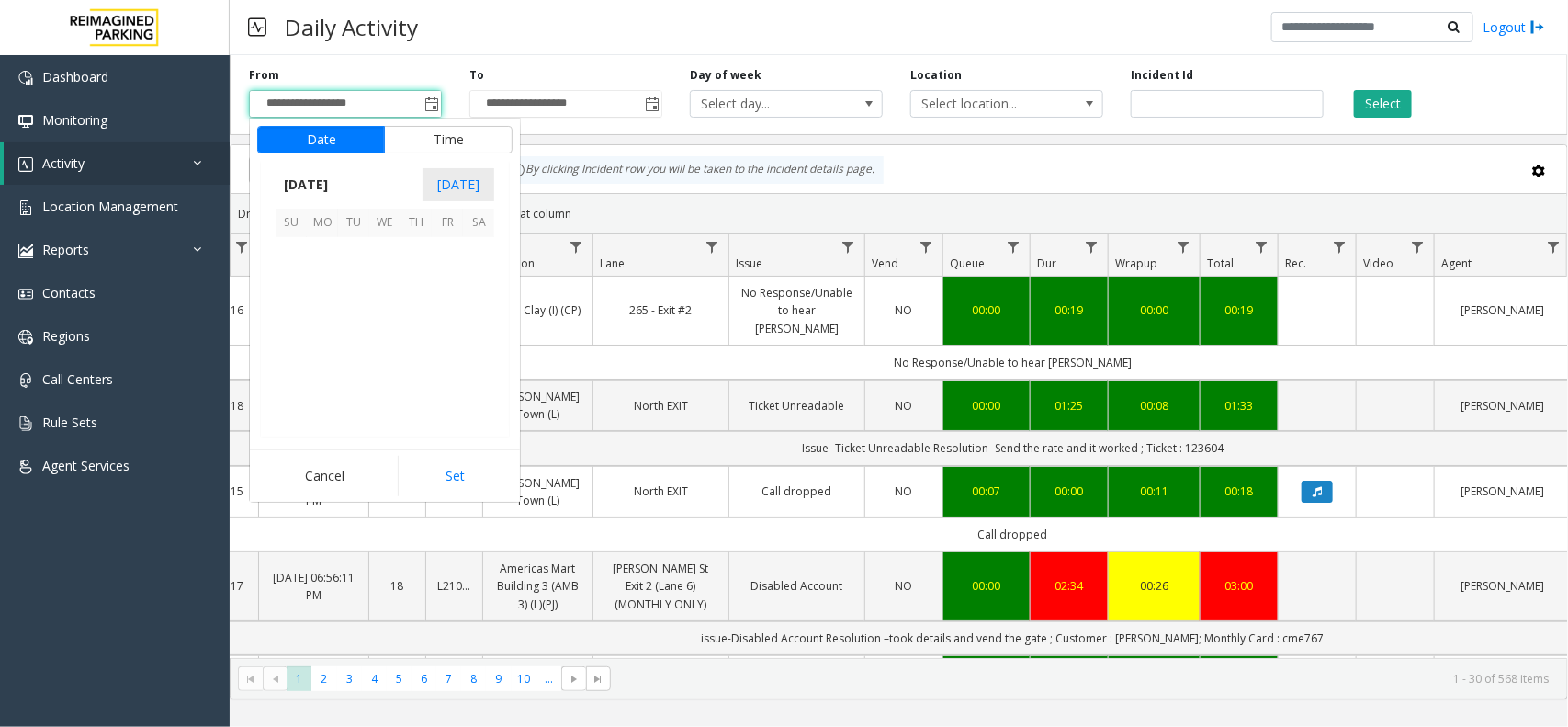 scroll, scrollTop: 329276, scrollLeft: 0, axis: vertical 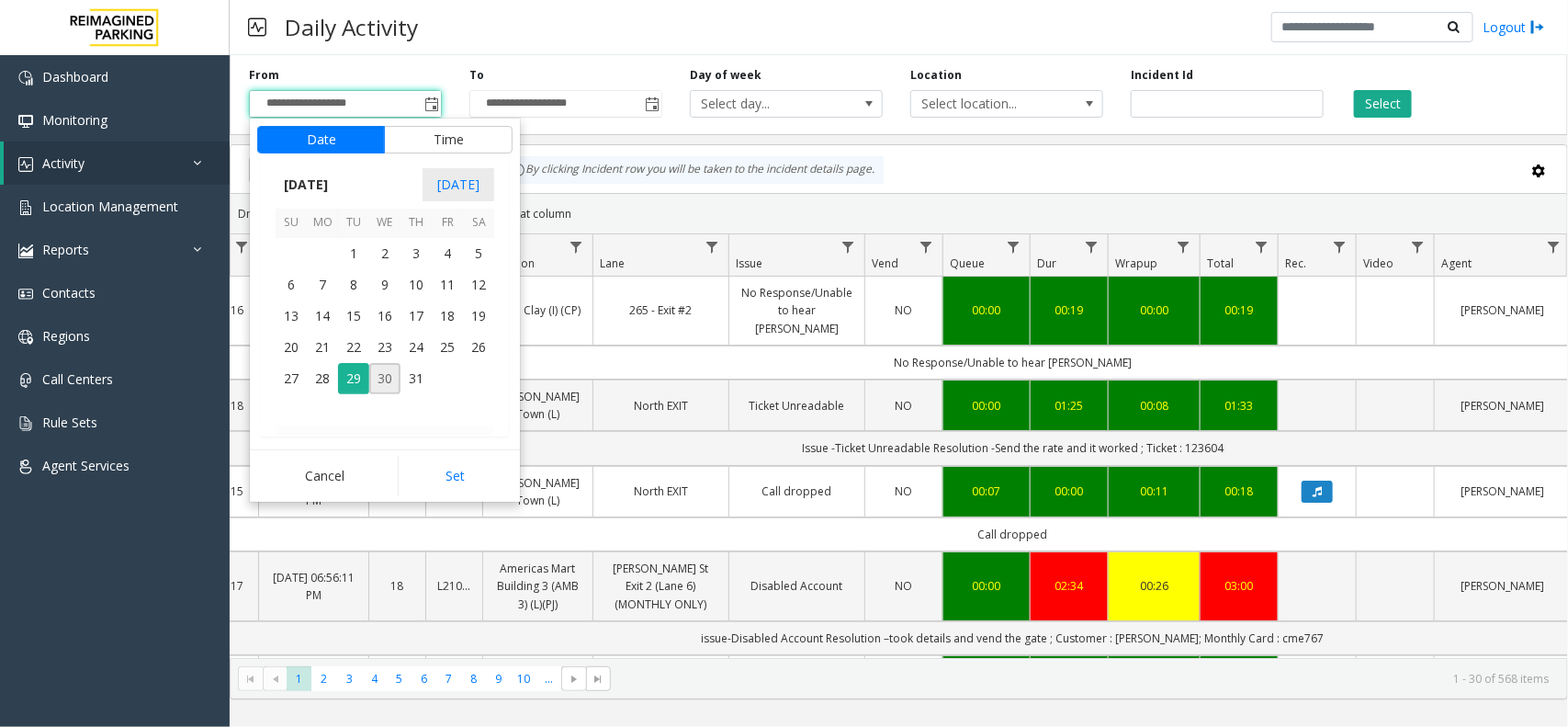 click on "30" at bounding box center [385, 379] 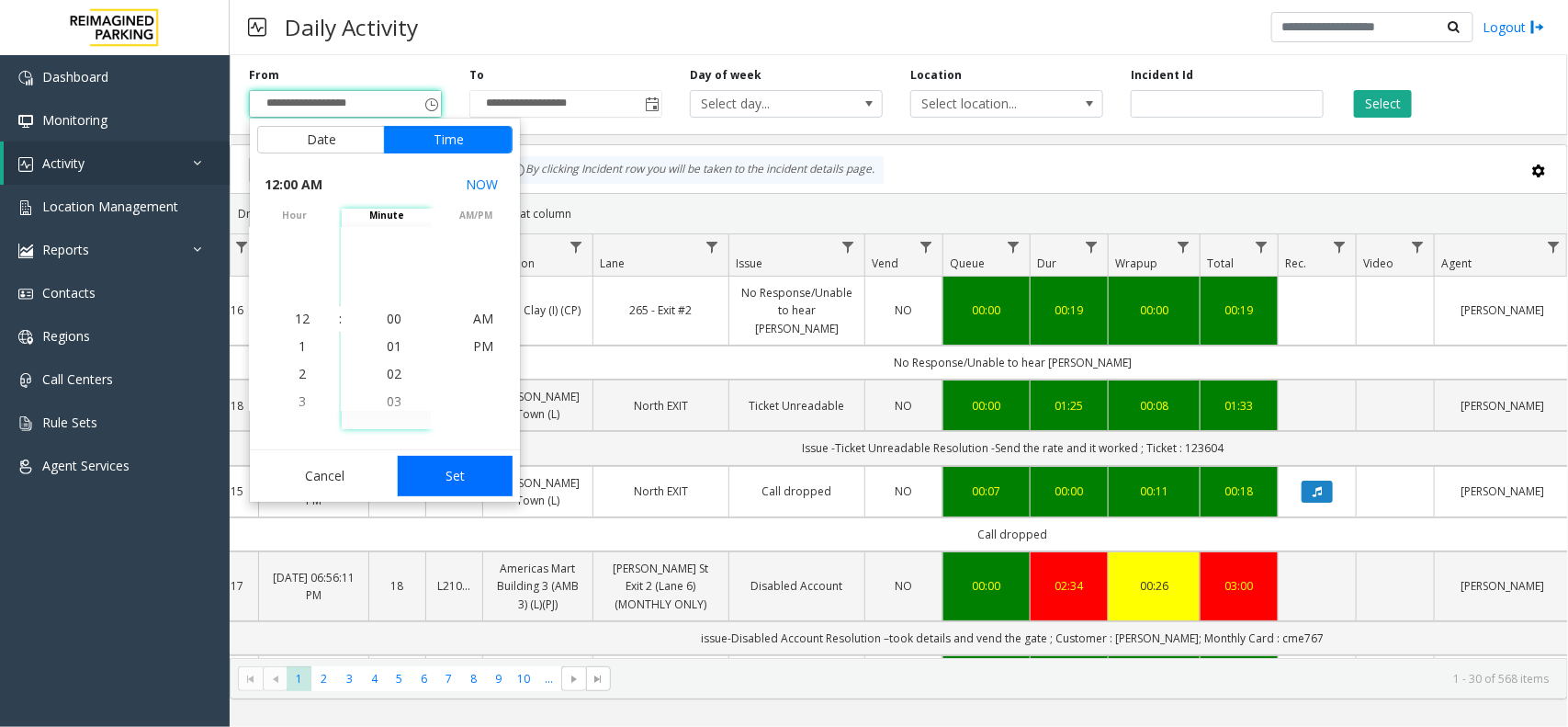 click on "Set" 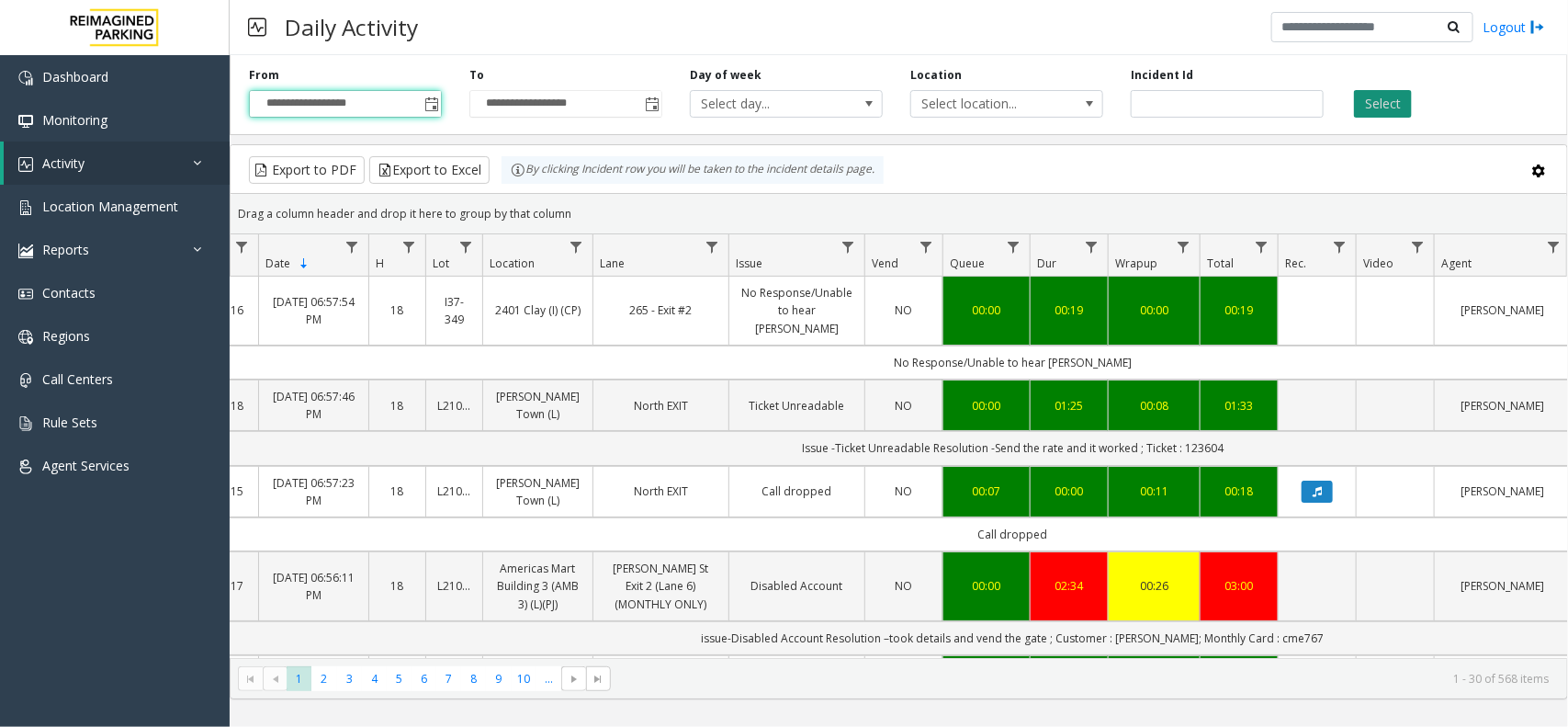 click on "Select" 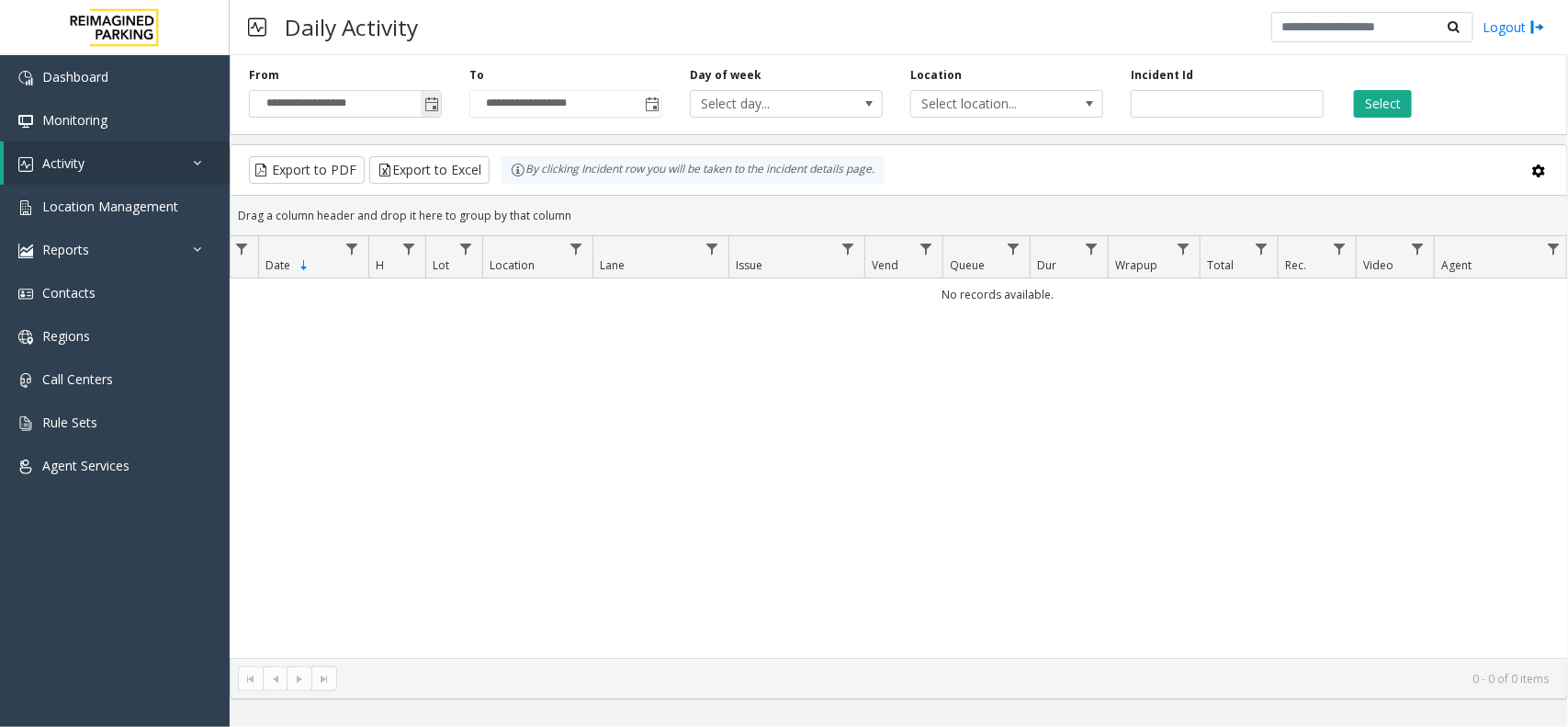 click 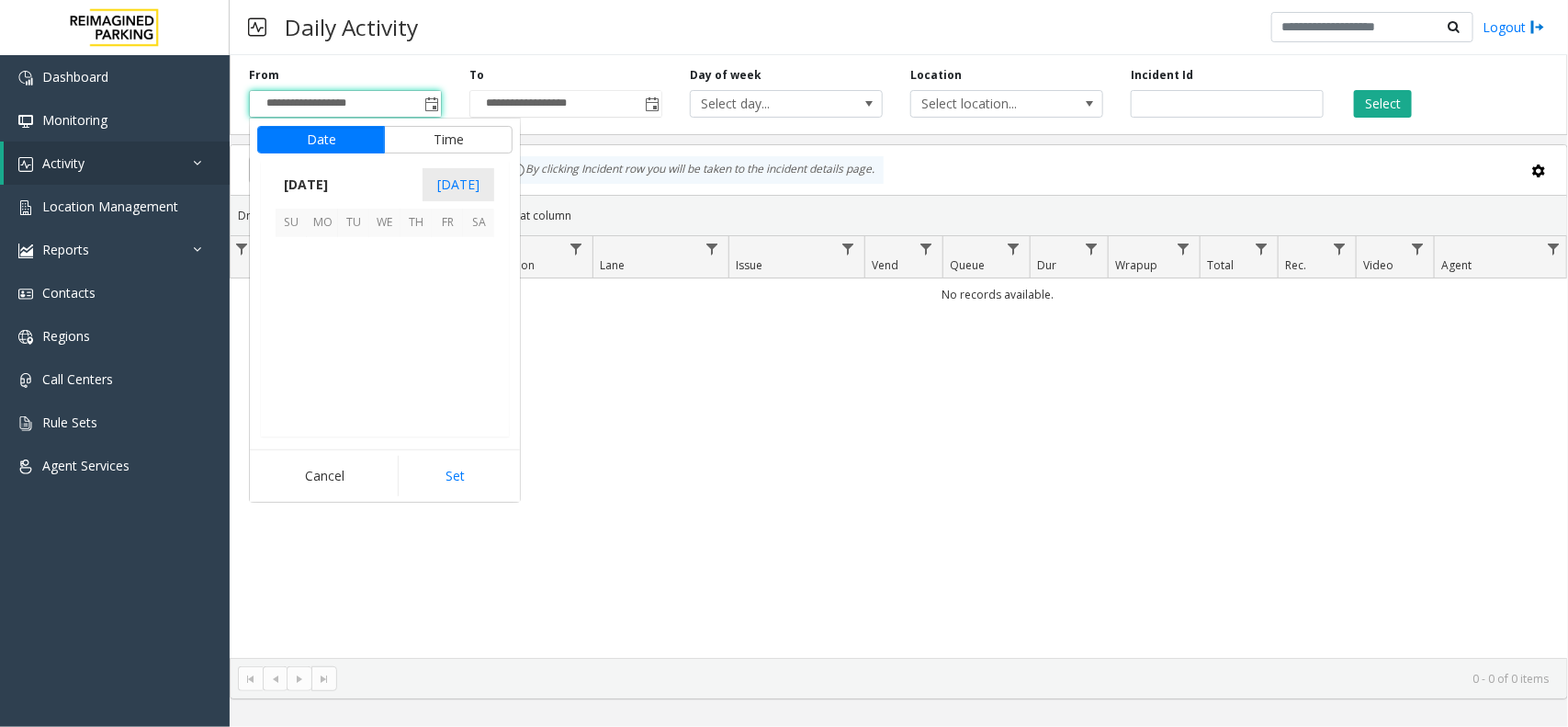 scroll, scrollTop: 329276, scrollLeft: 0, axis: vertical 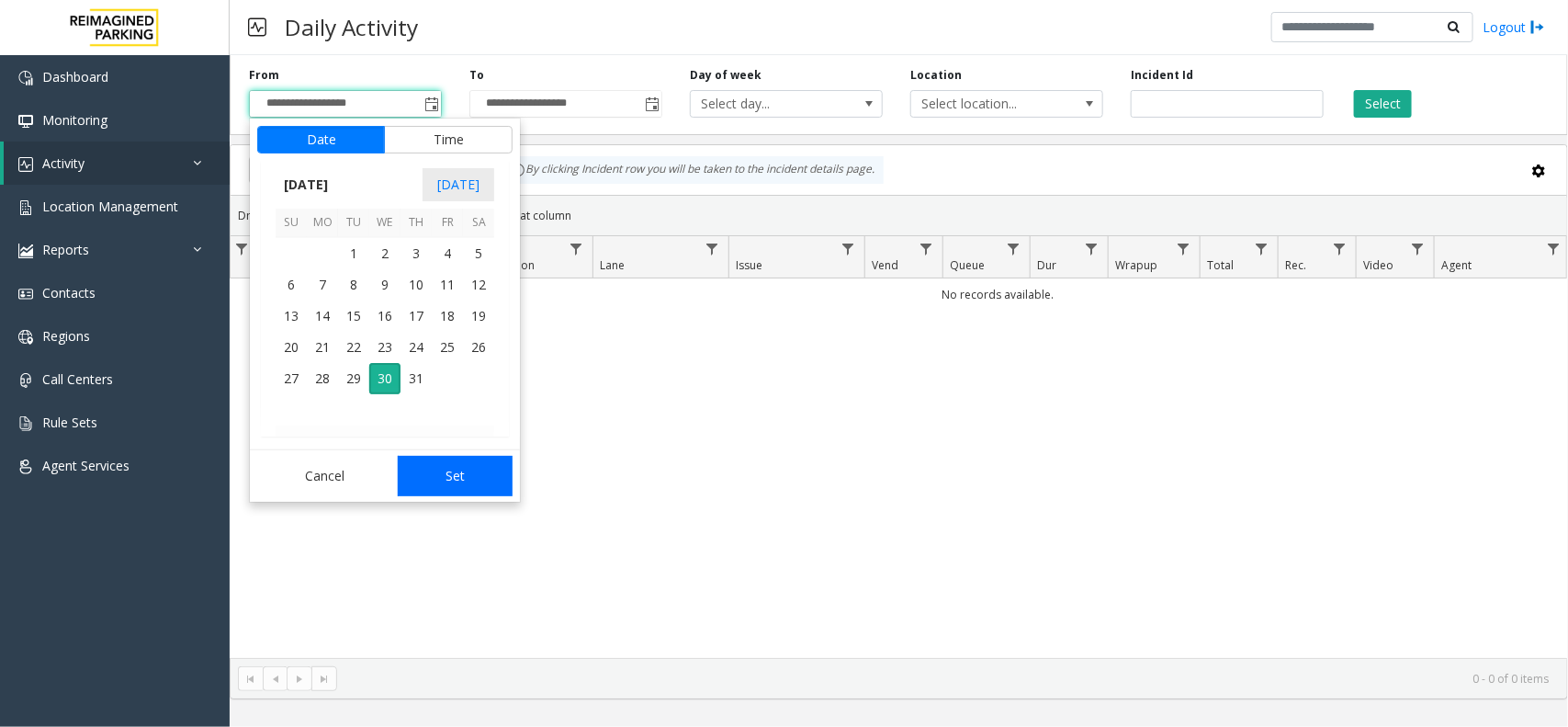 drag, startPoint x: 364, startPoint y: 374, endPoint x: 421, endPoint y: 467, distance: 109.077954 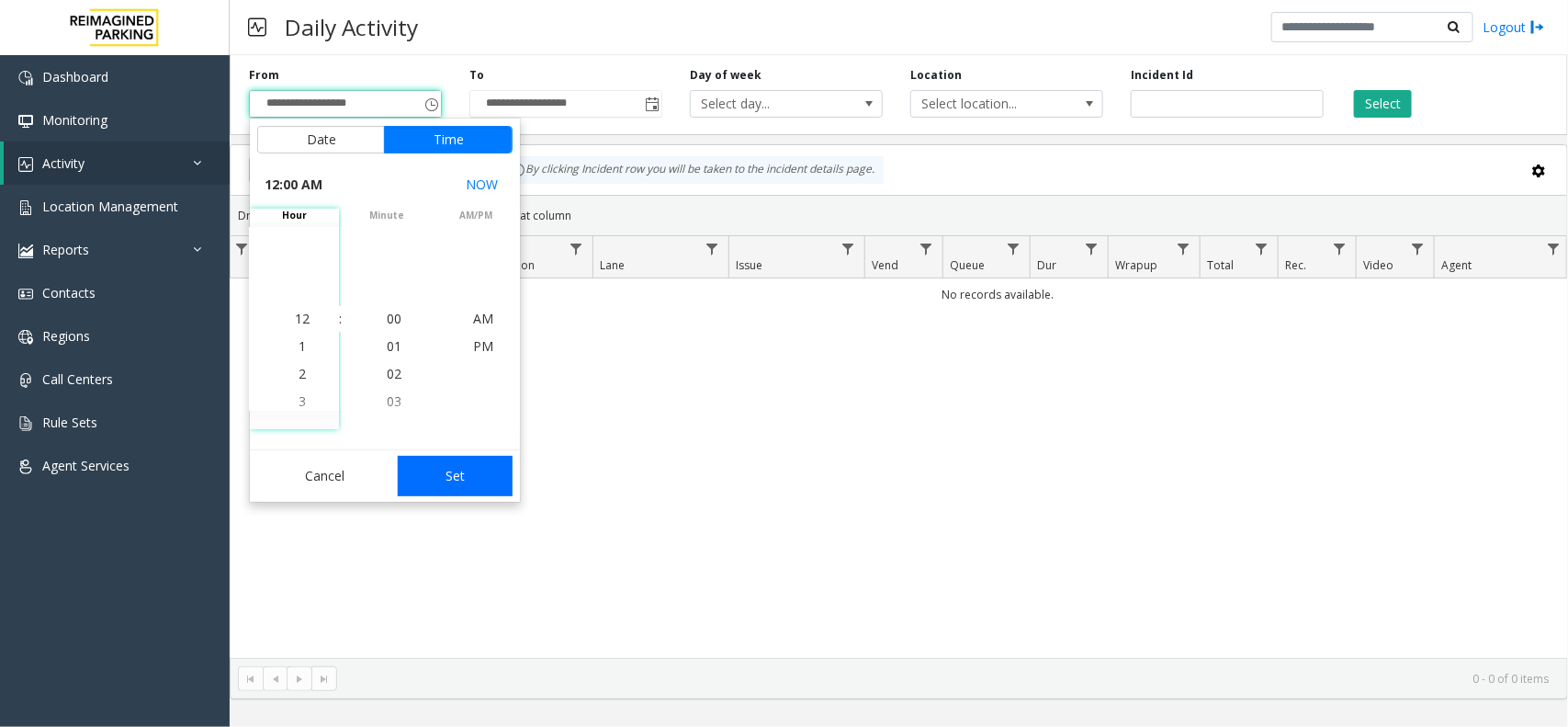 click on "Set" 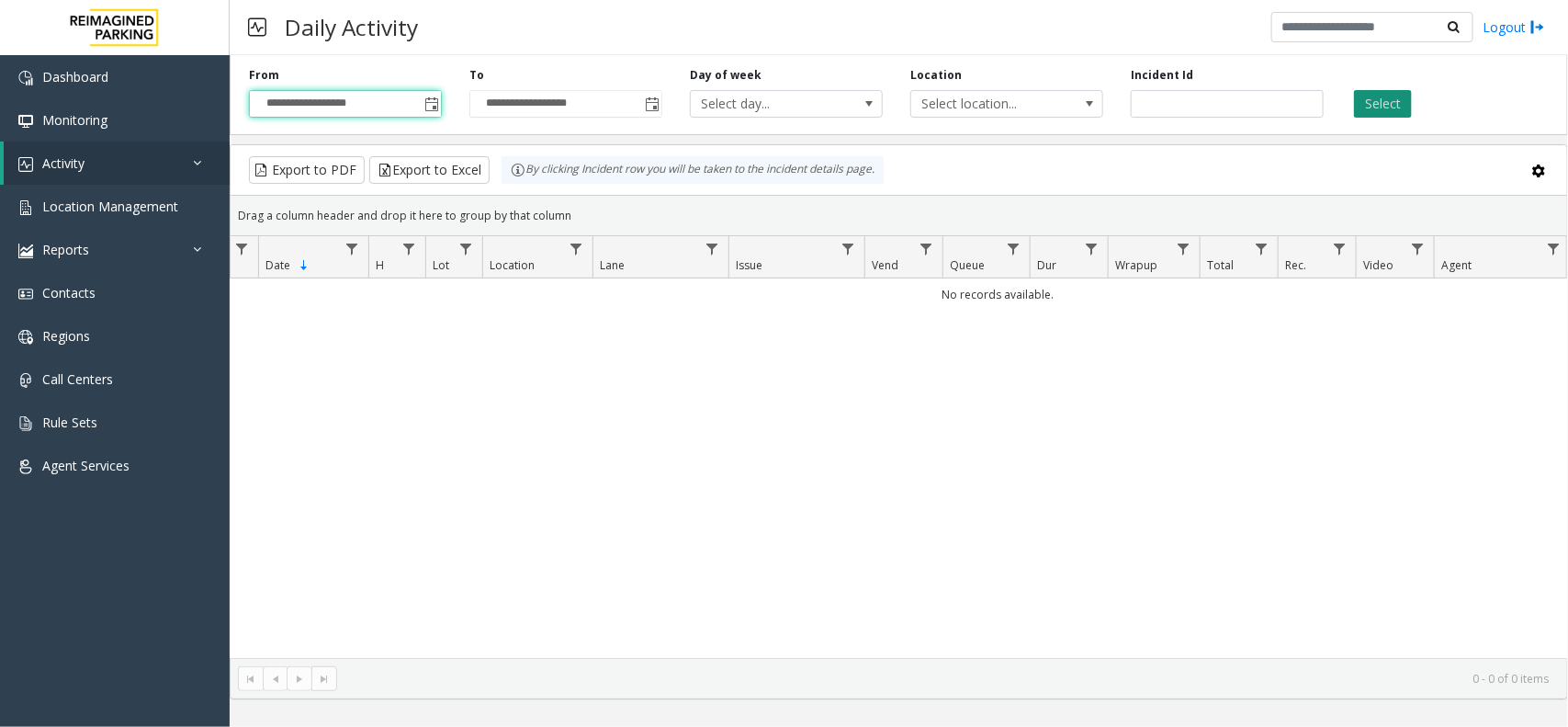 click on "Select" 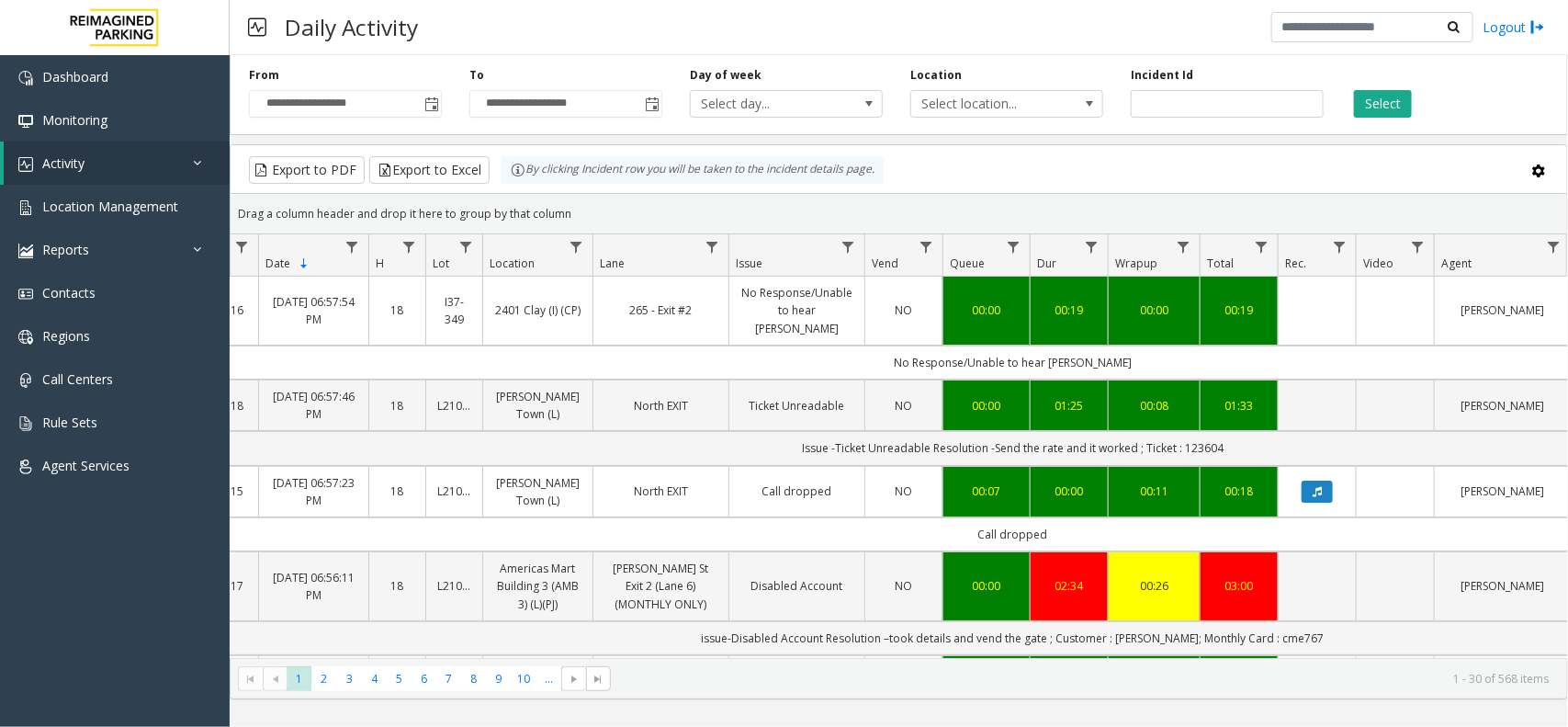 drag, startPoint x: 1268, startPoint y: 449, endPoint x: 1415, endPoint y: 469, distance: 148.35431 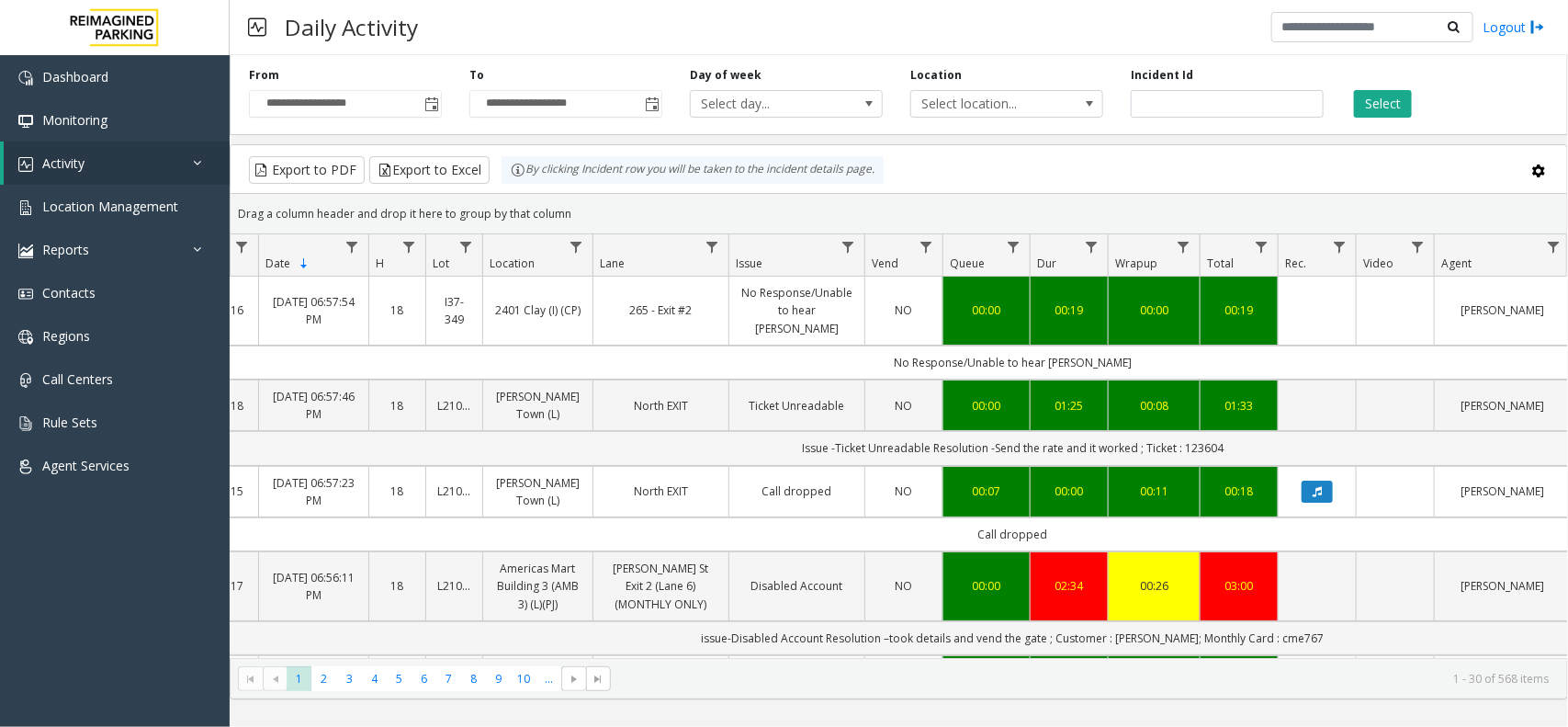 click on "Issue -Ticket Unreadable
Resolution -Send the rate and it worked ; Ticket : 123604" 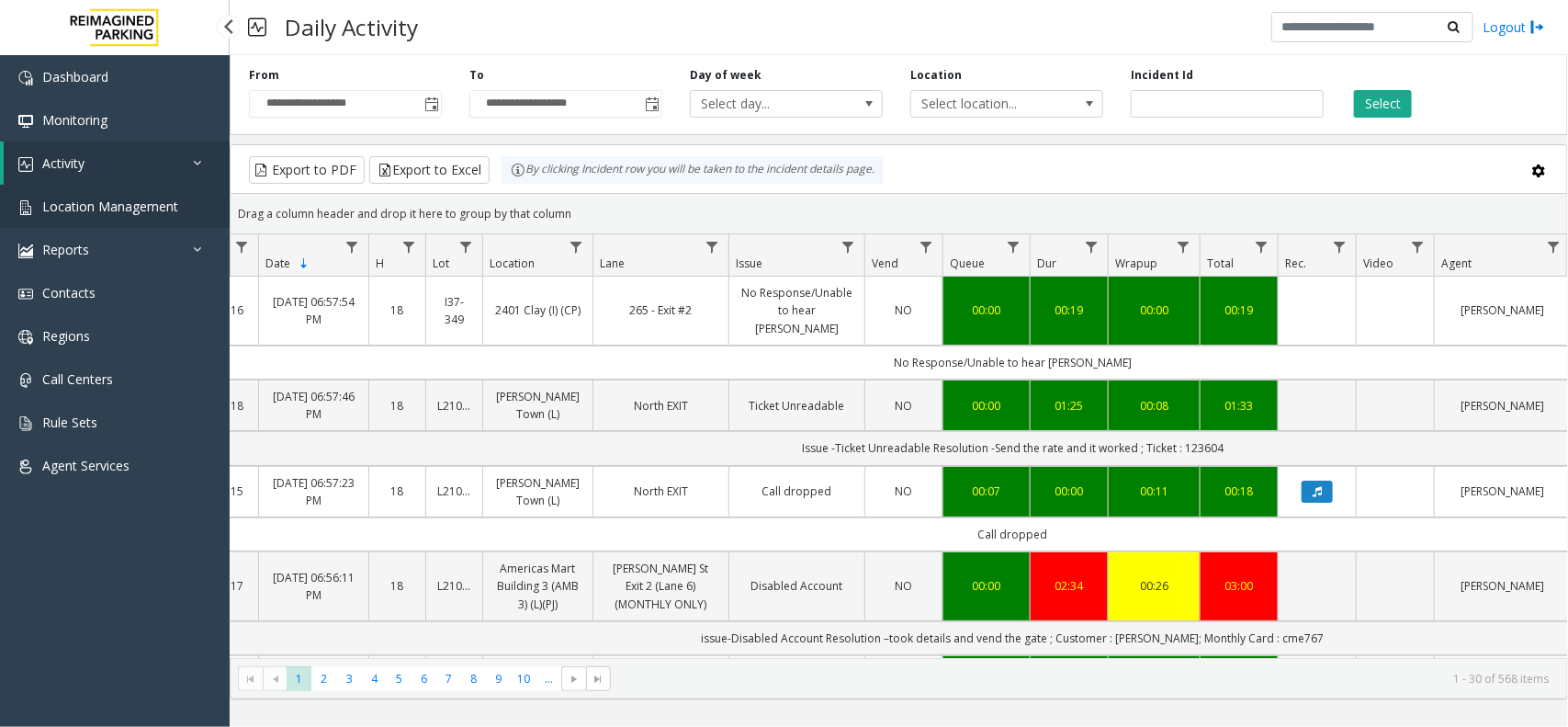 click on "Location Management" at bounding box center (110, 206) 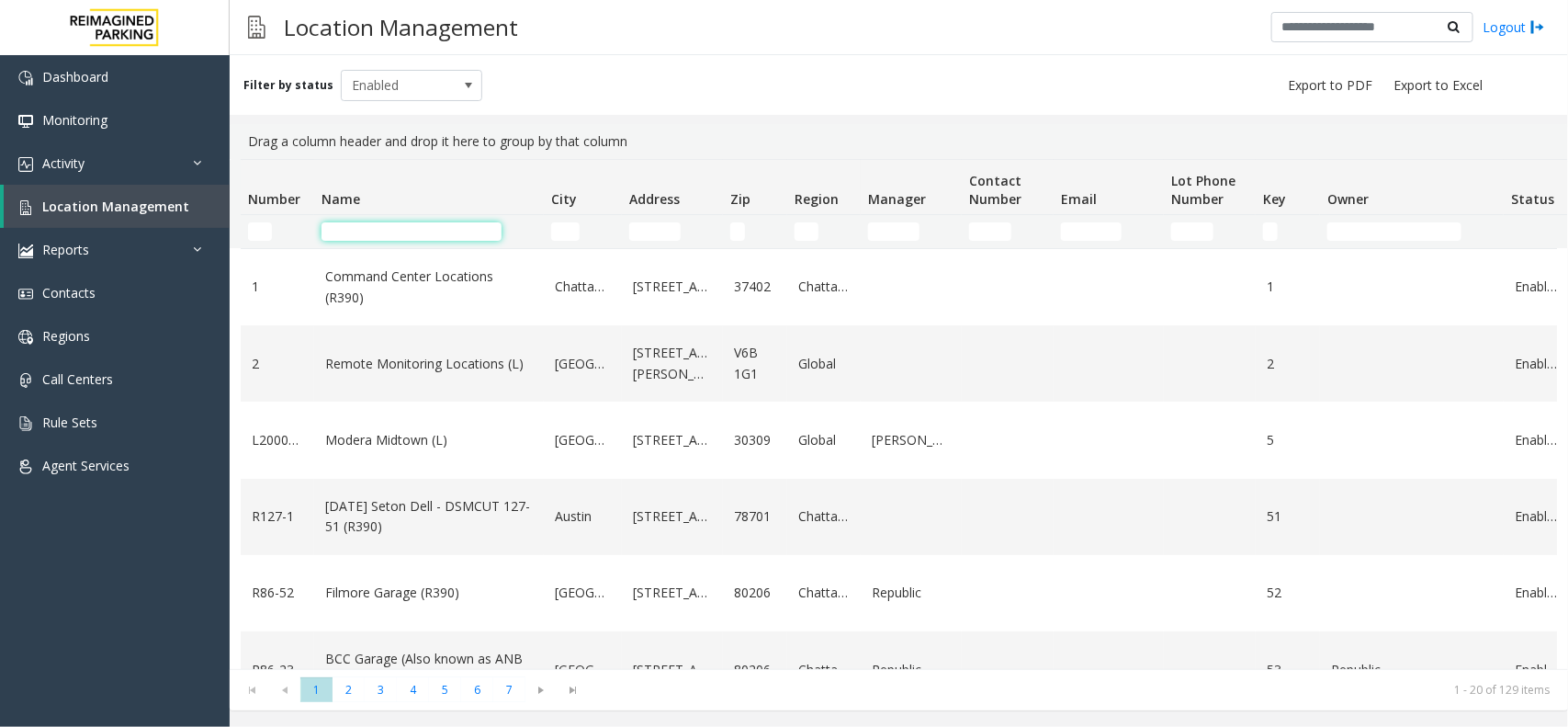 click 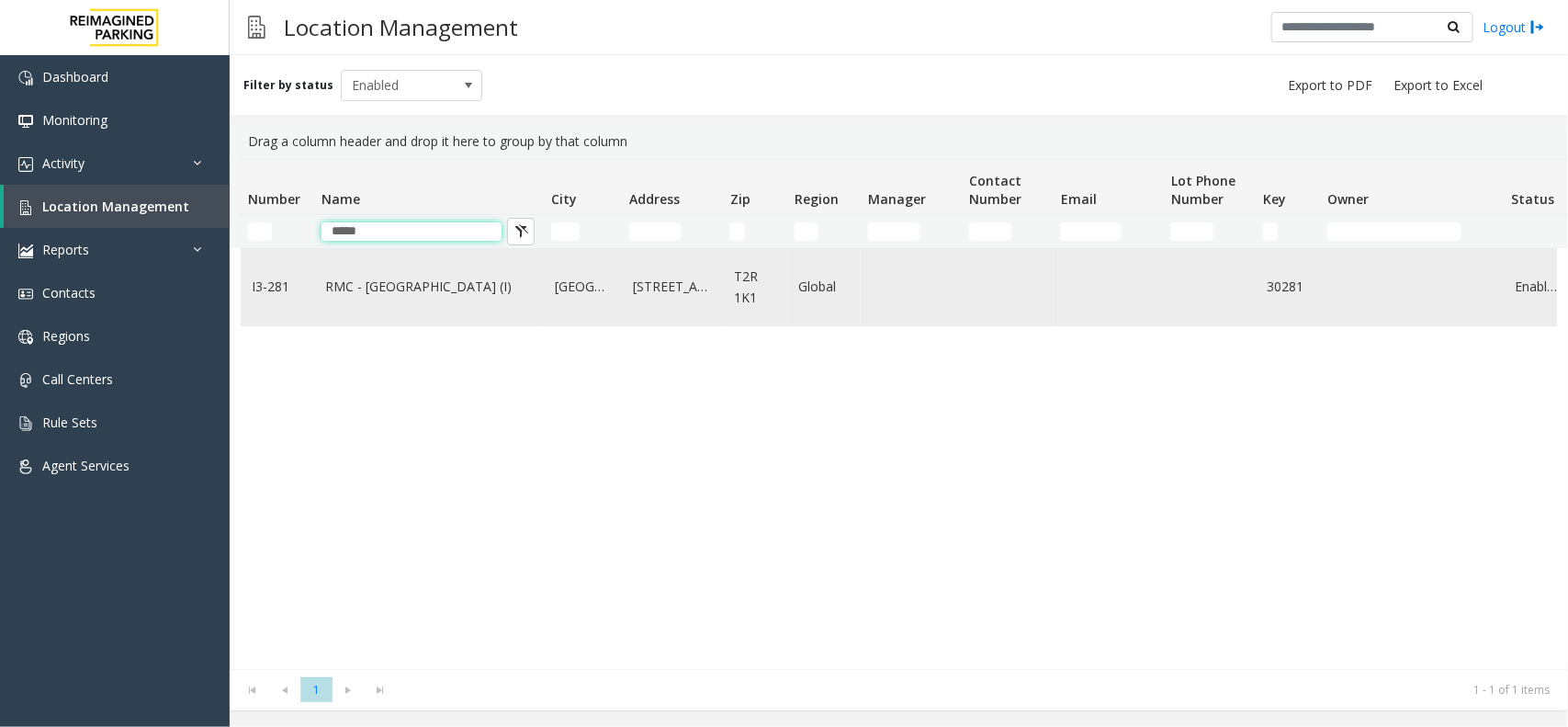 type on "*****" 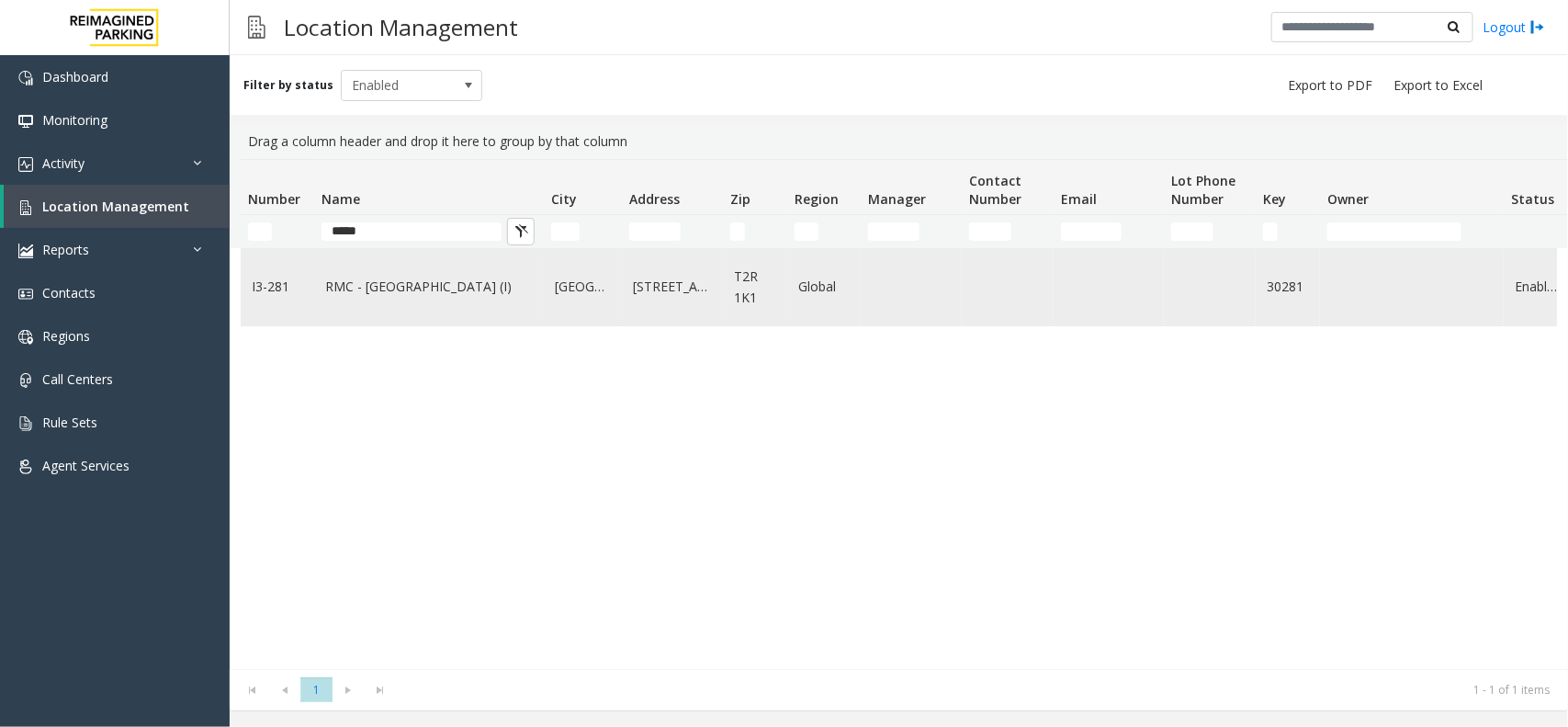 click on "RMC - [GEOGRAPHIC_DATA] (I)" 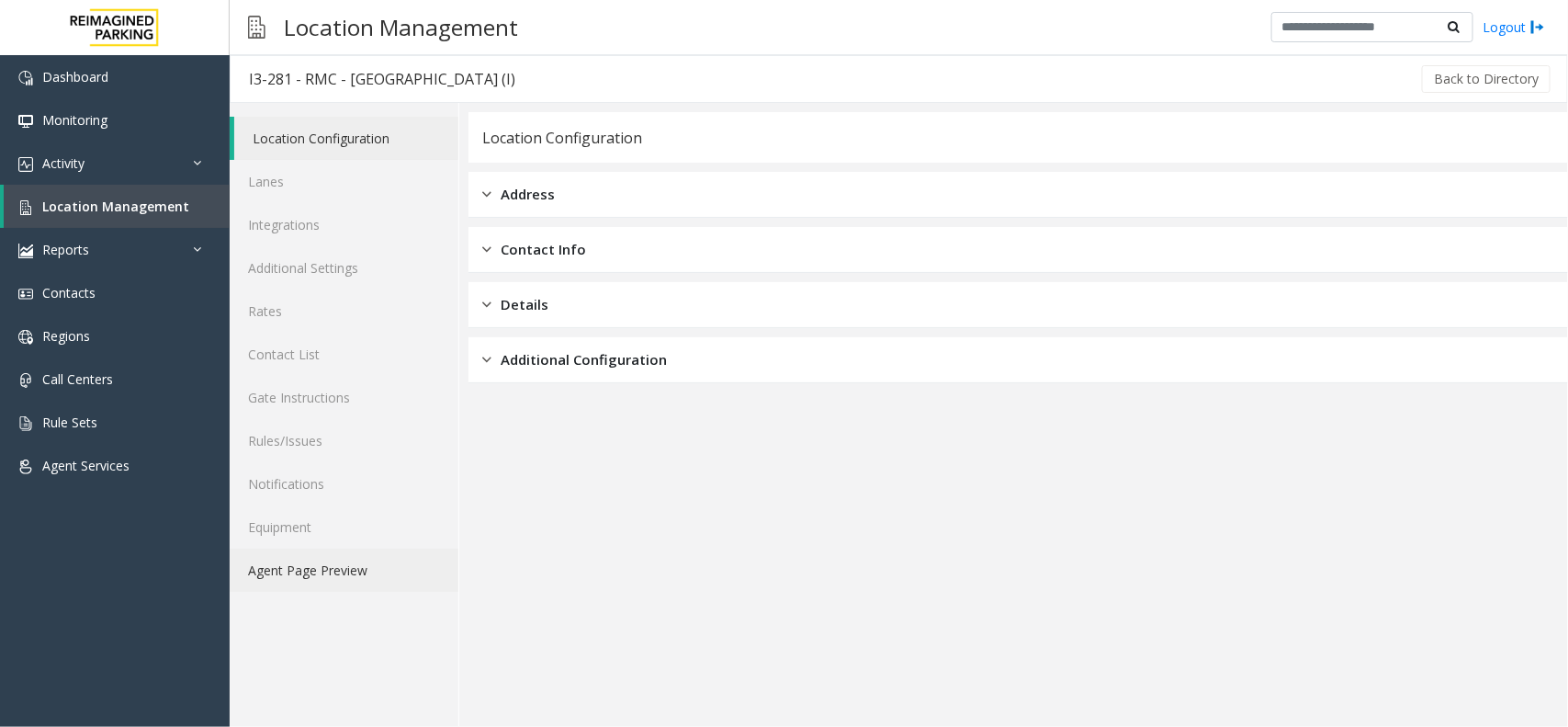 click on "Agent Page Preview" 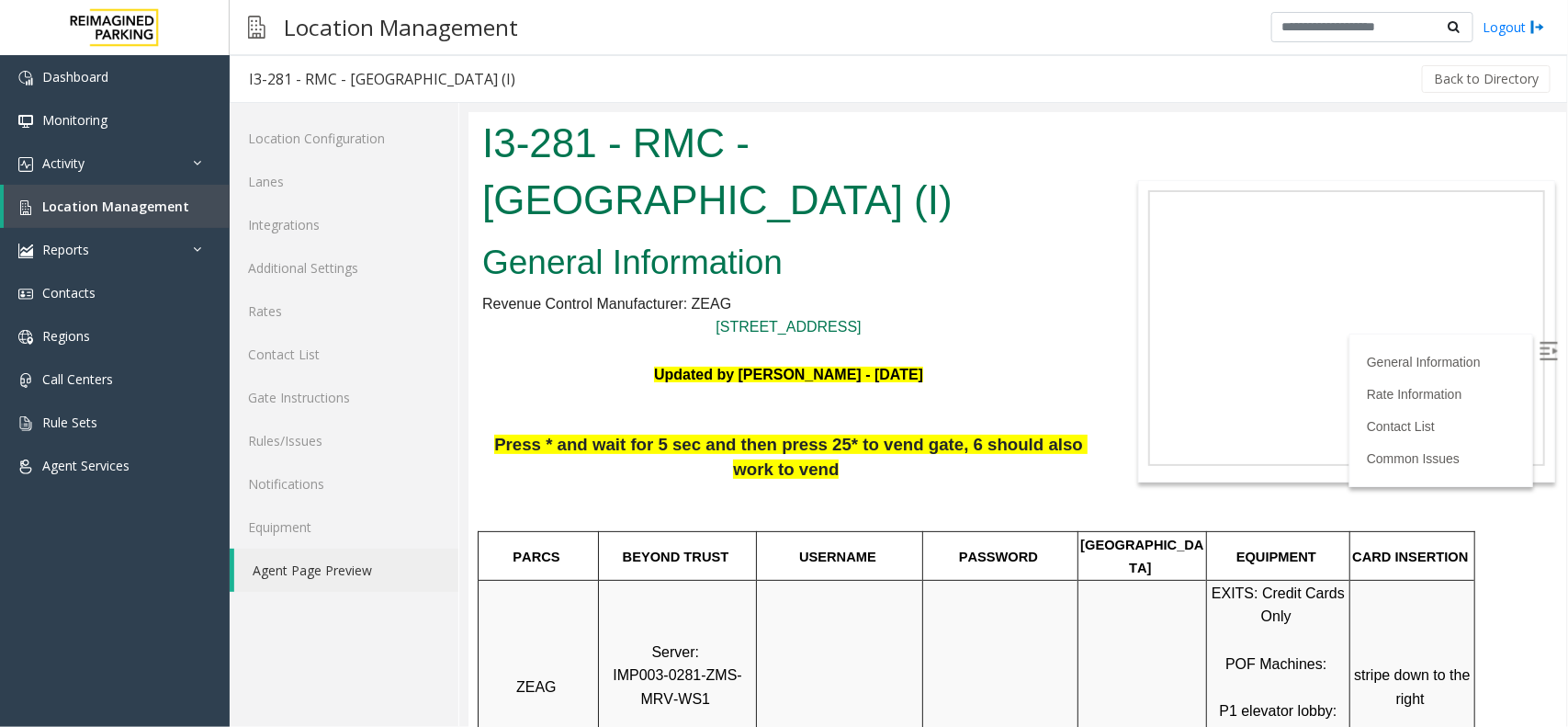 scroll, scrollTop: 0, scrollLeft: 0, axis: both 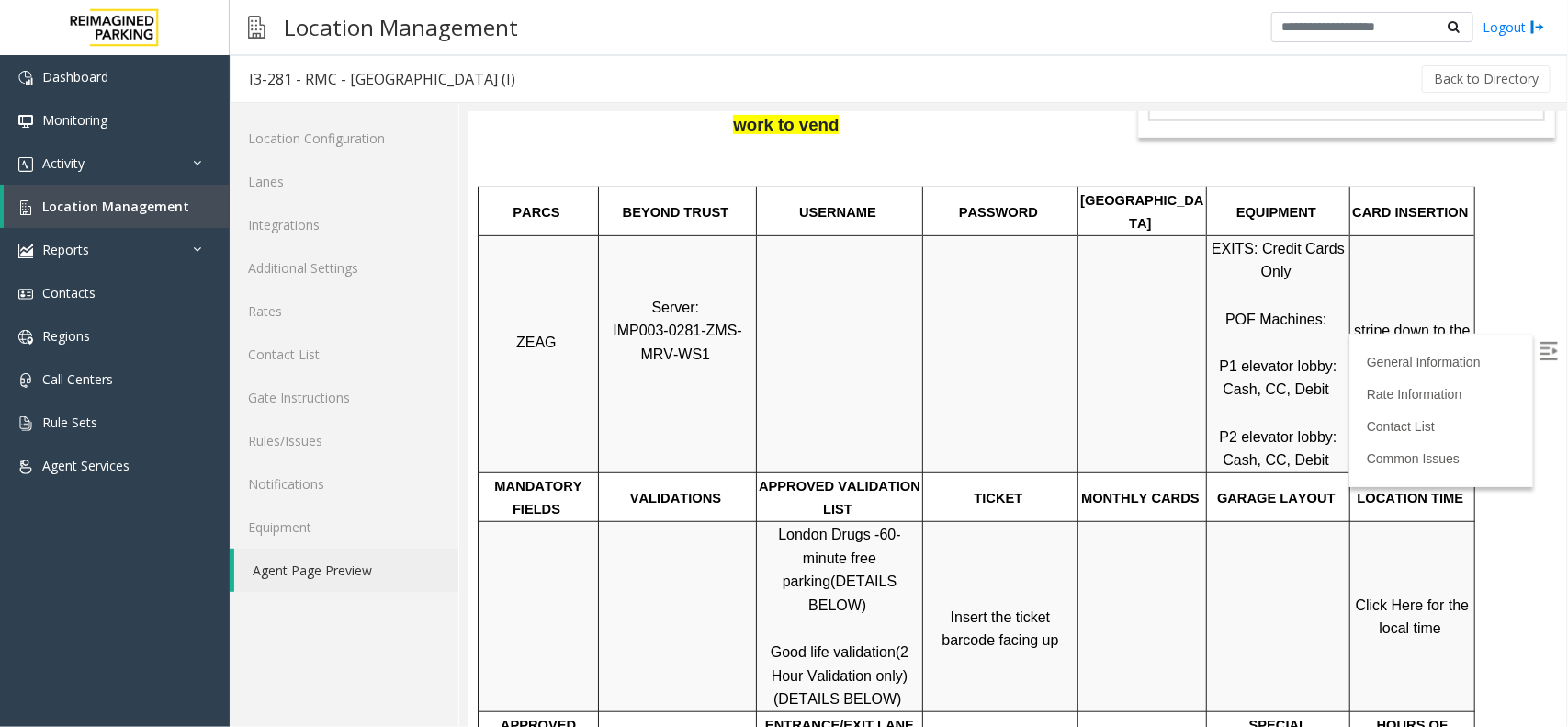 click on "London Drugs -  60-minute free parking  (DETAILS BELOW)     Good life validation  (2 Hour Validation only)  (DETAILS BELOW)" at bounding box center (839, 616) 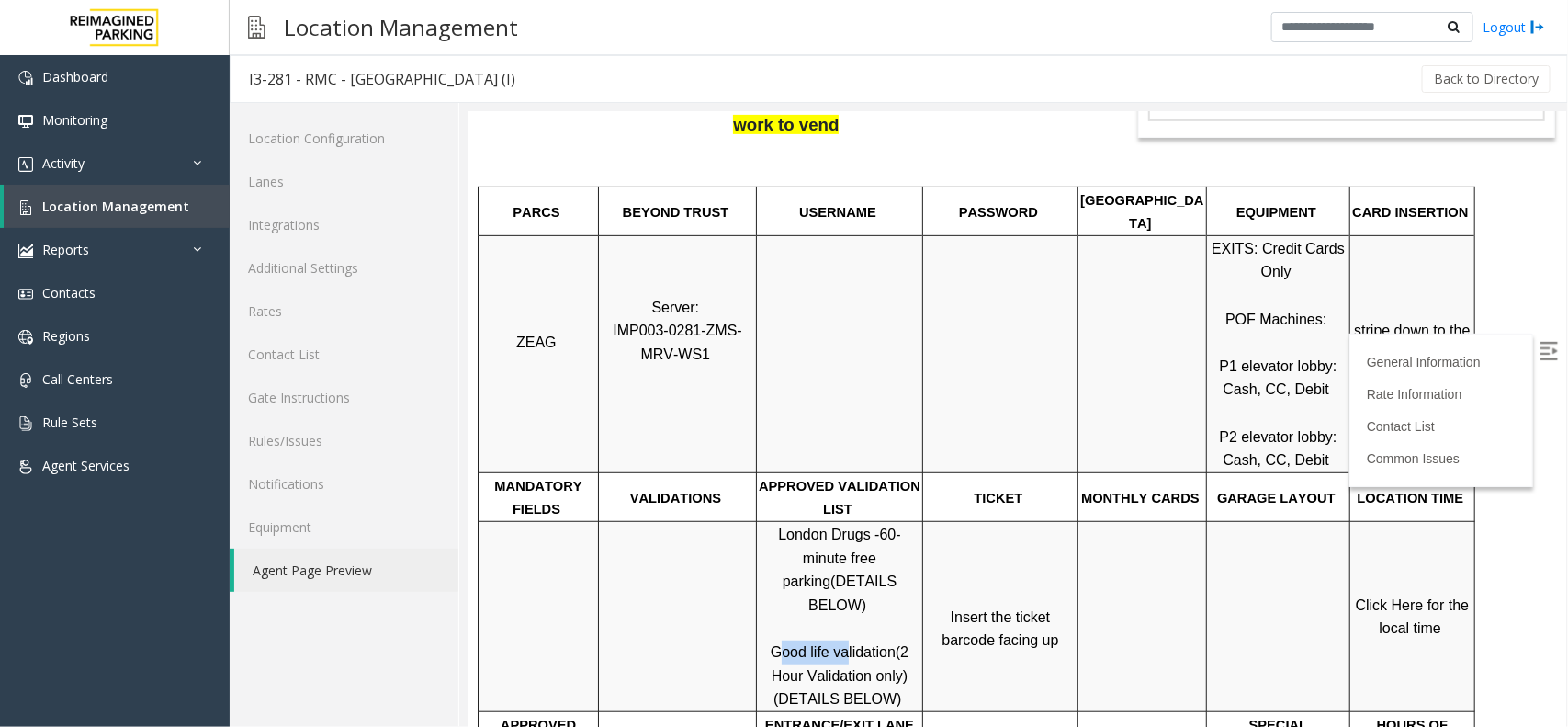 drag, startPoint x: 777, startPoint y: 601, endPoint x: 844, endPoint y: 608, distance: 67.36468 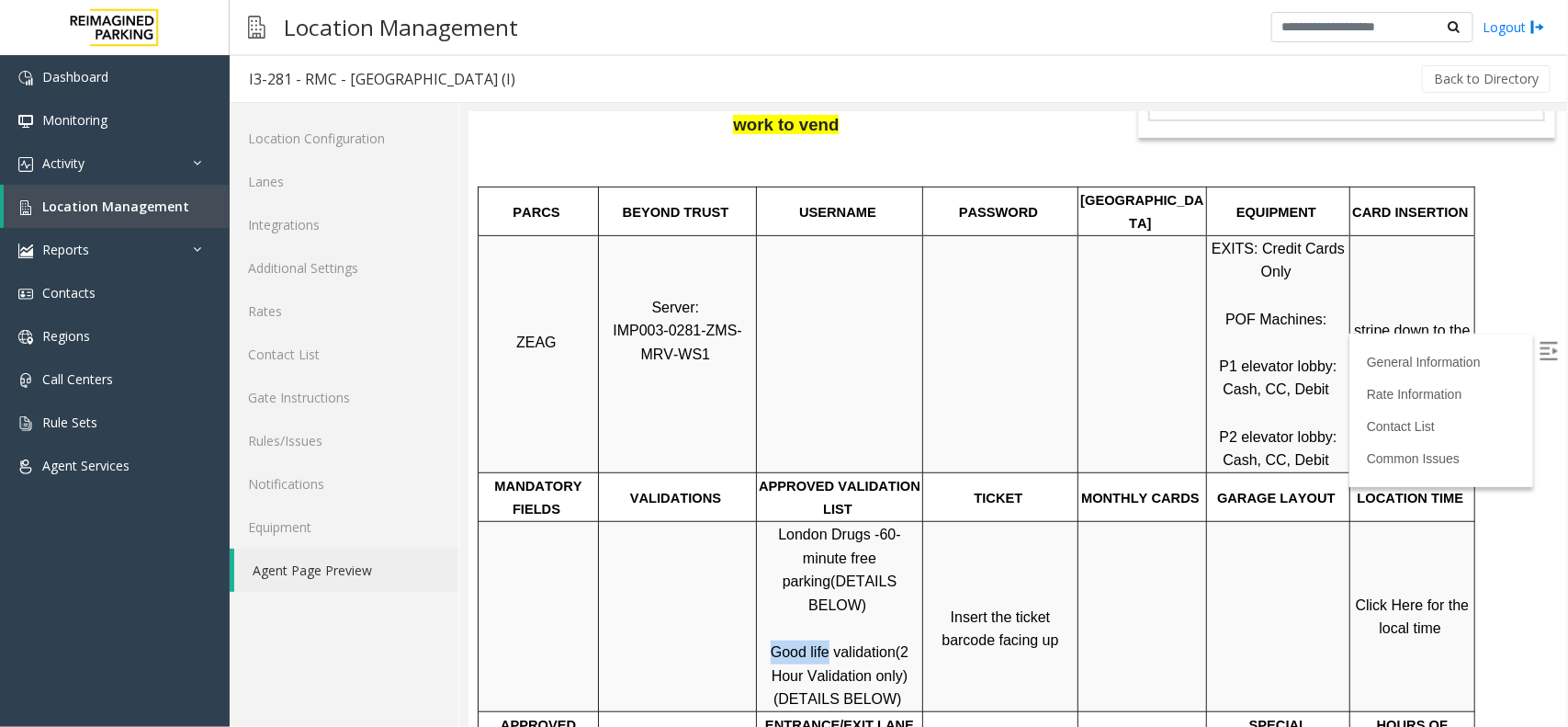 drag, startPoint x: 769, startPoint y: 605, endPoint x: 826, endPoint y: 608, distance: 57.078893 